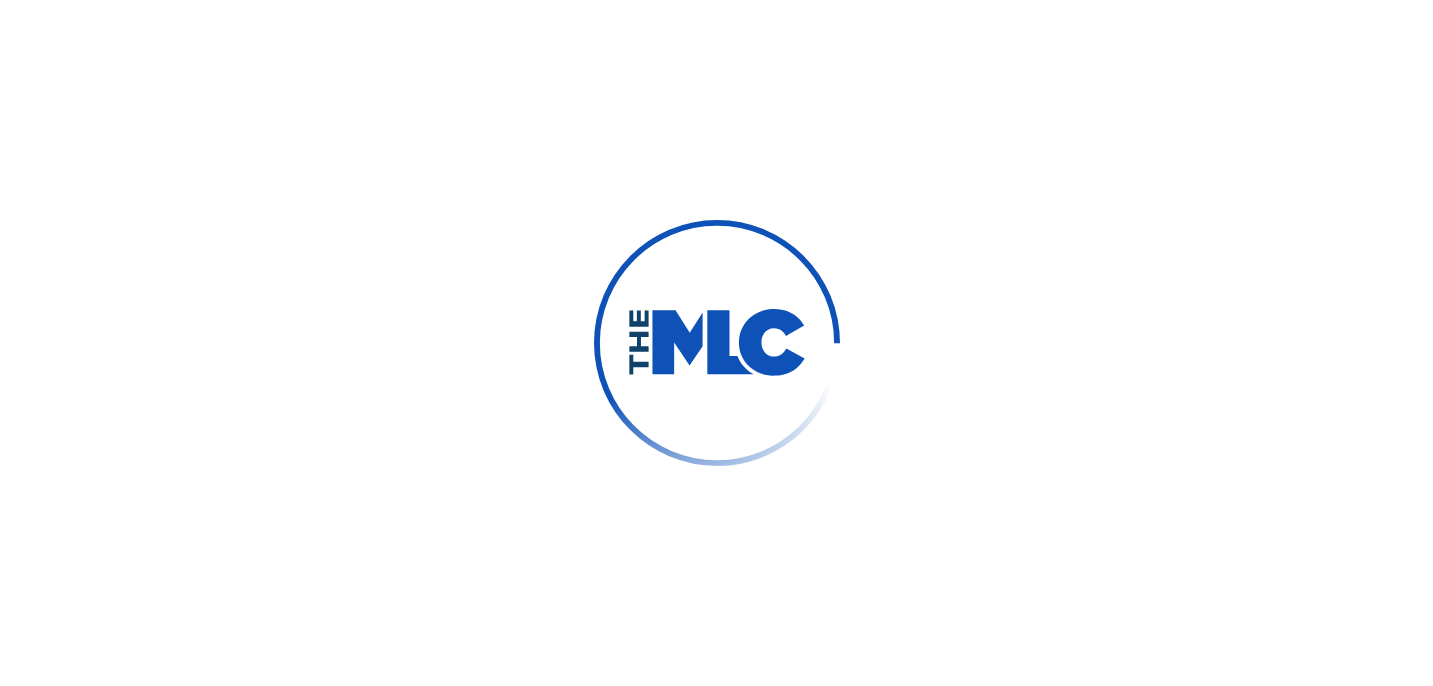 scroll, scrollTop: 0, scrollLeft: 0, axis: both 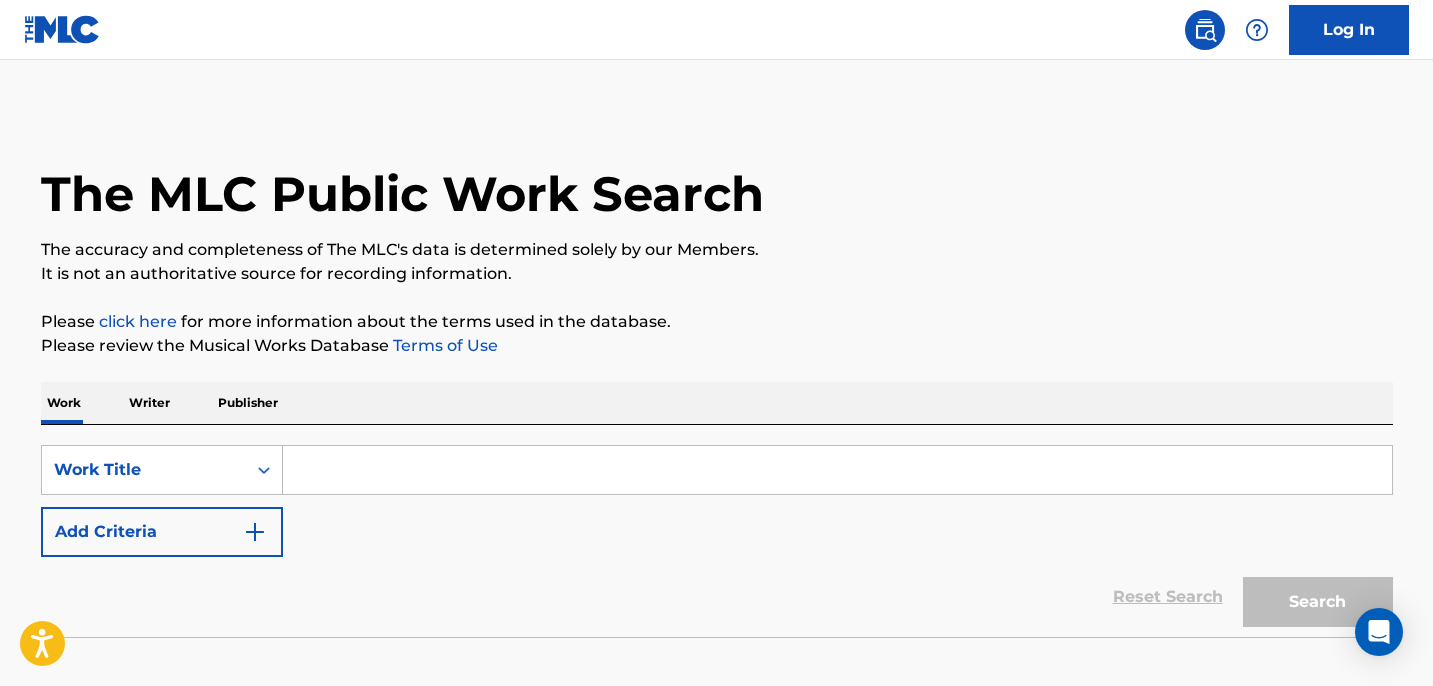 click at bounding box center (837, 470) 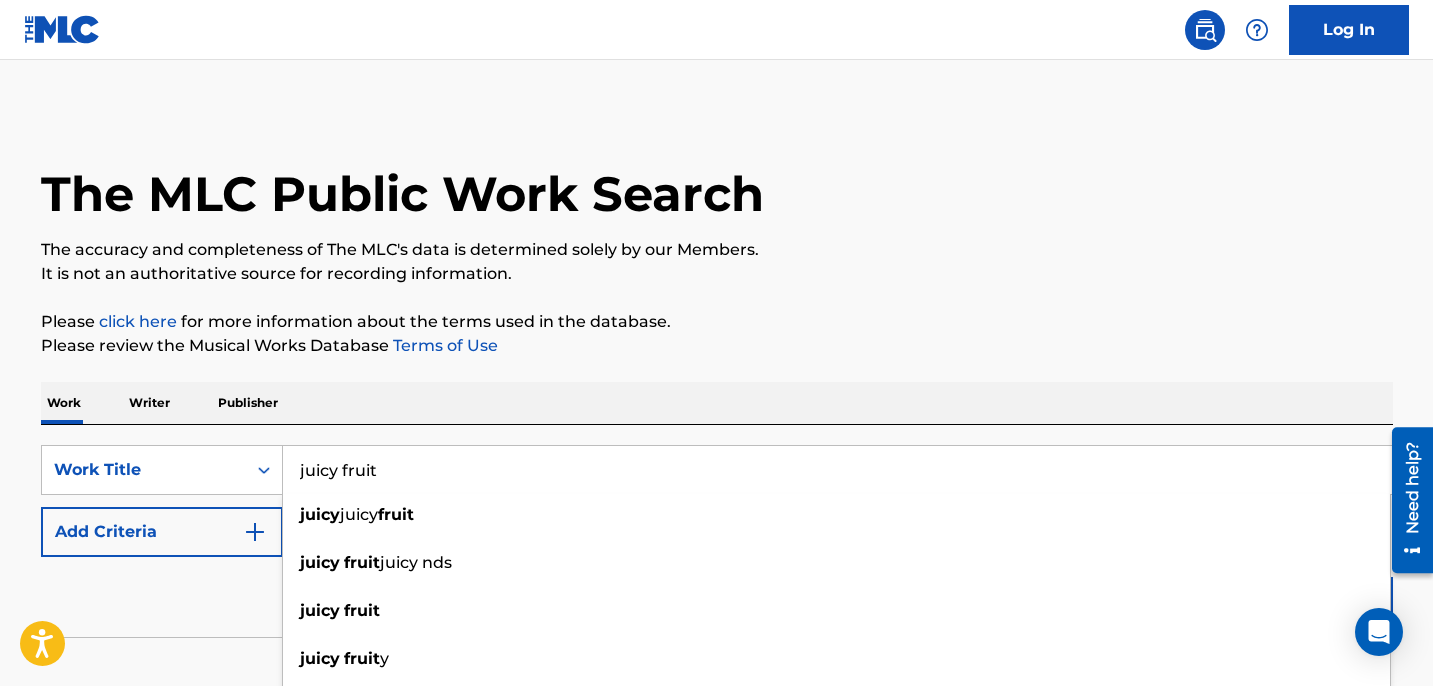 type on "juicy fruit" 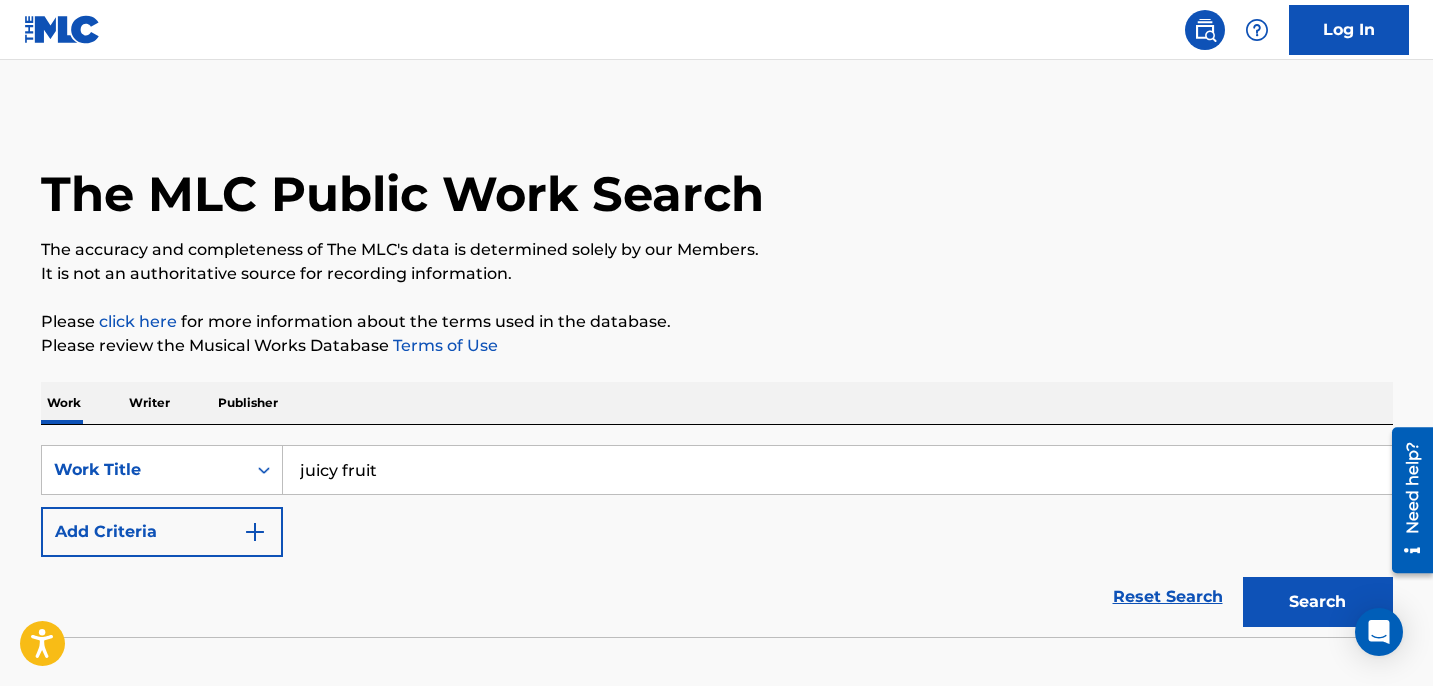 click on "Add Criteria" at bounding box center (162, 532) 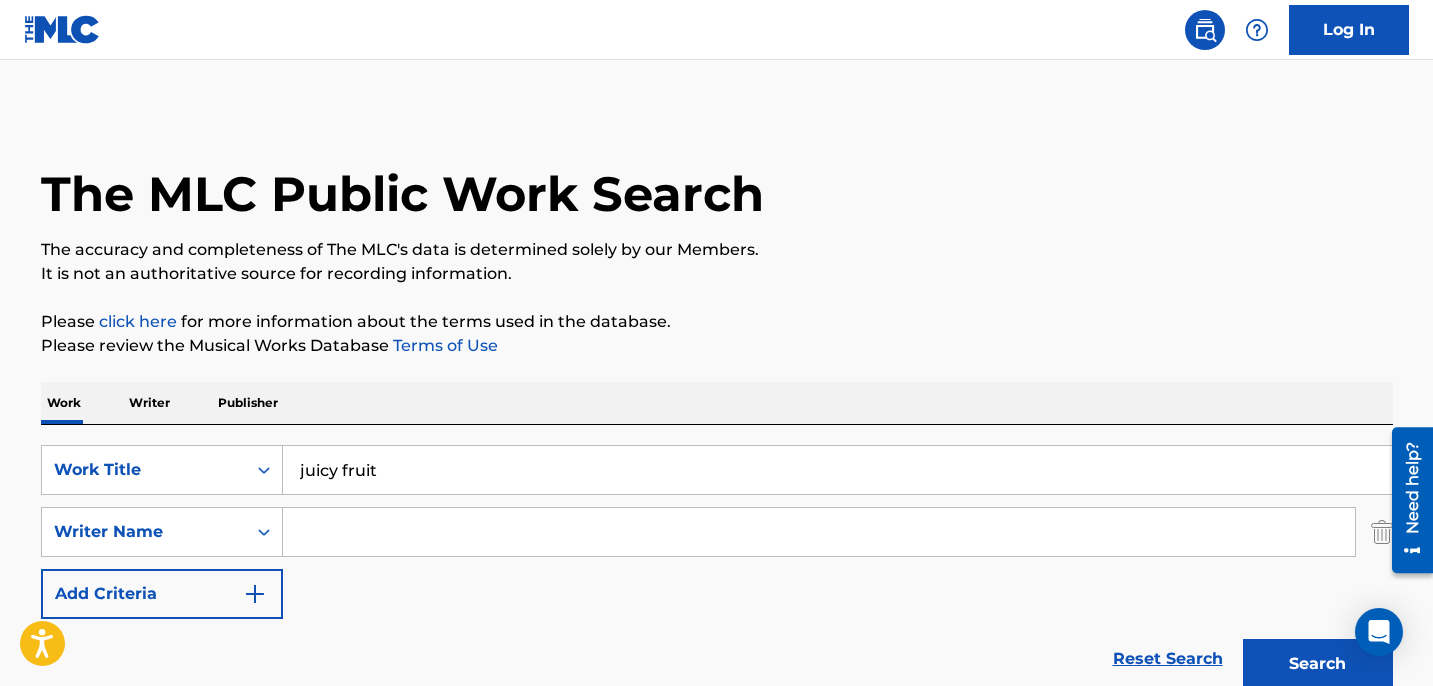 click at bounding box center [819, 532] 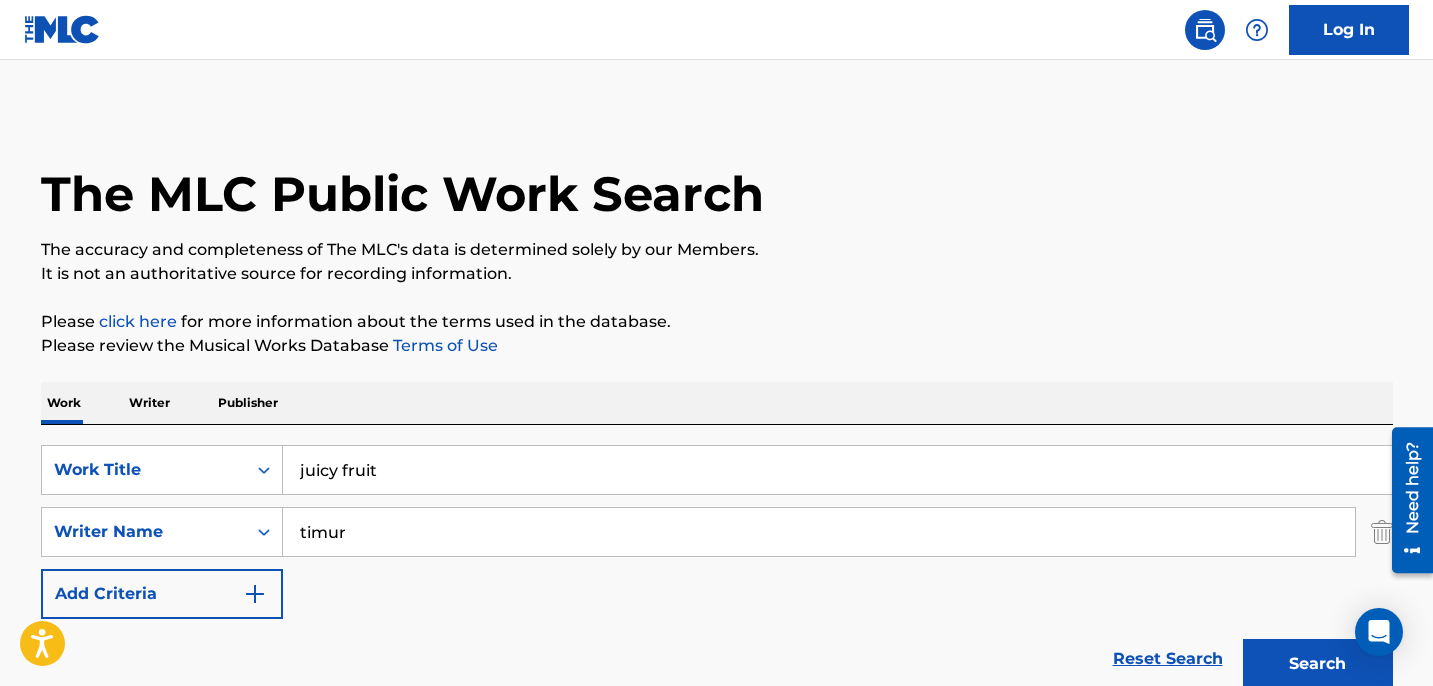 type on "timur" 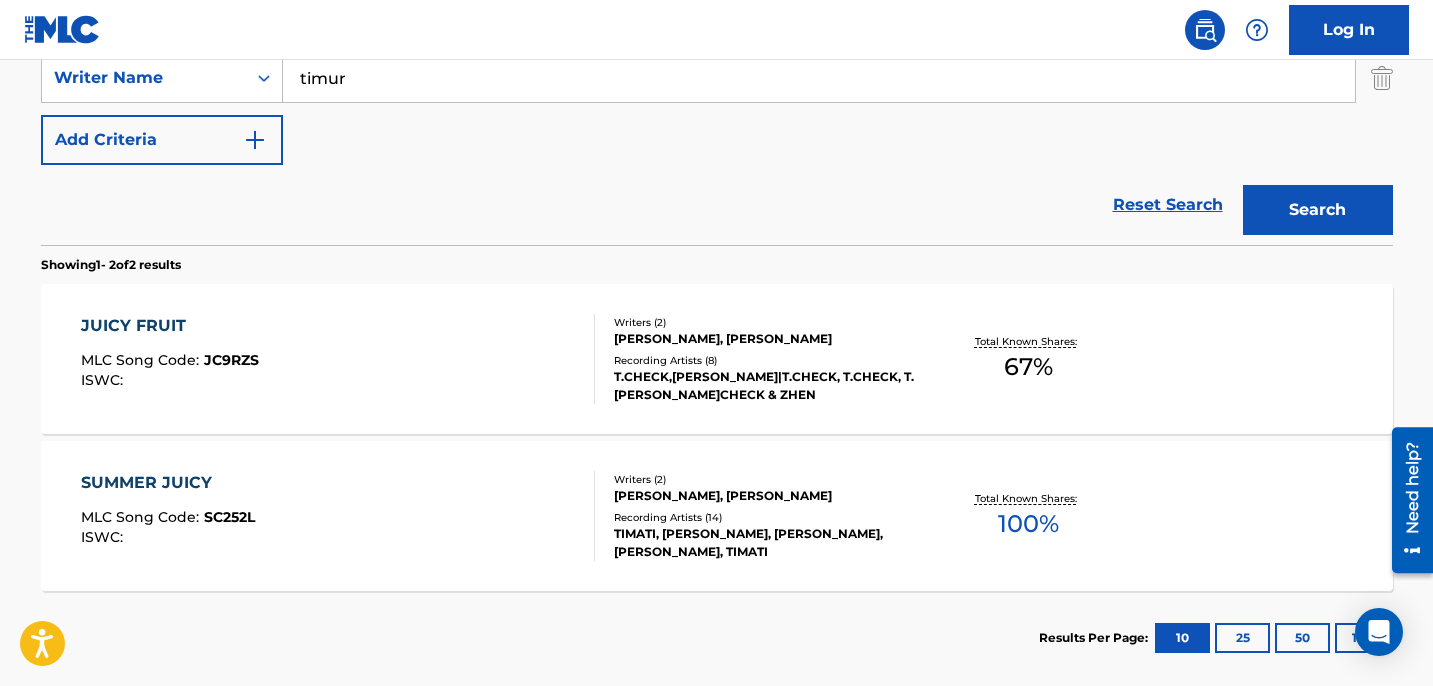 scroll, scrollTop: 457, scrollLeft: 0, axis: vertical 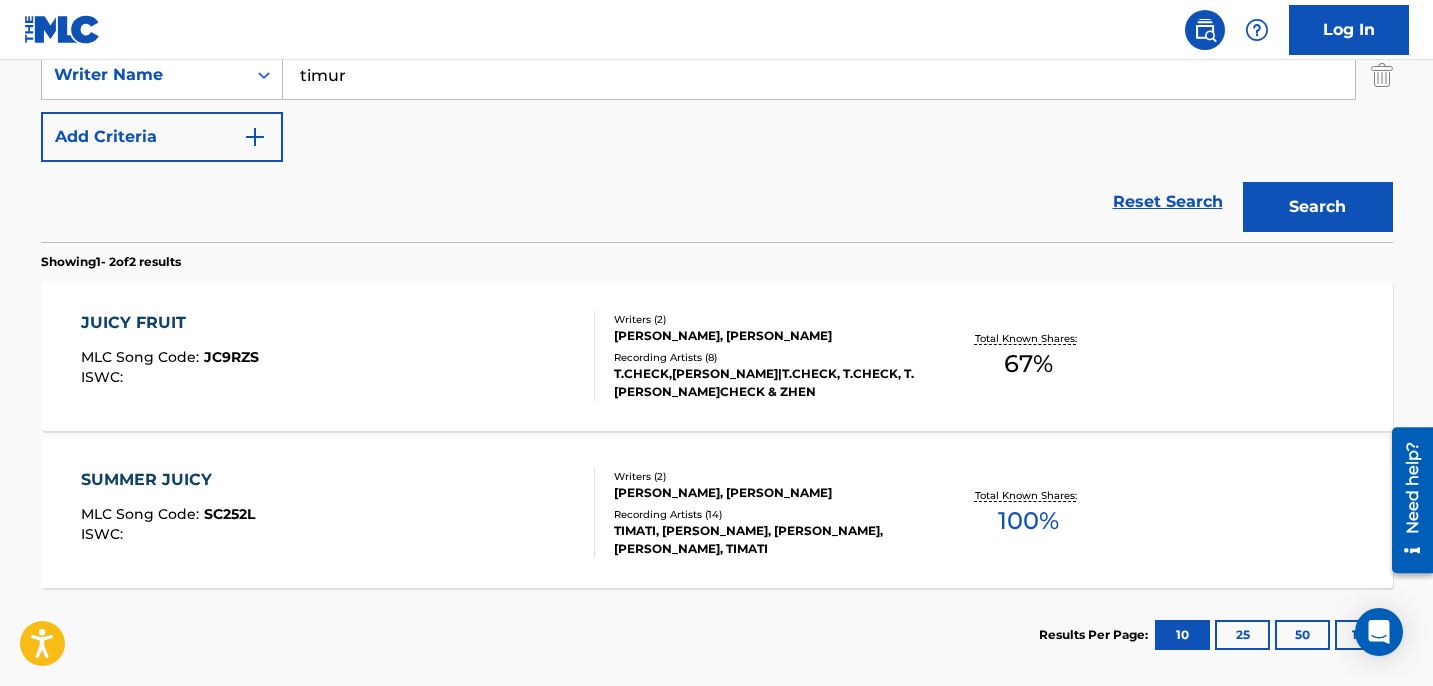 click on "JUICY FRUIT MLC Song Code : JC9RZS ISWC :" at bounding box center [338, 356] 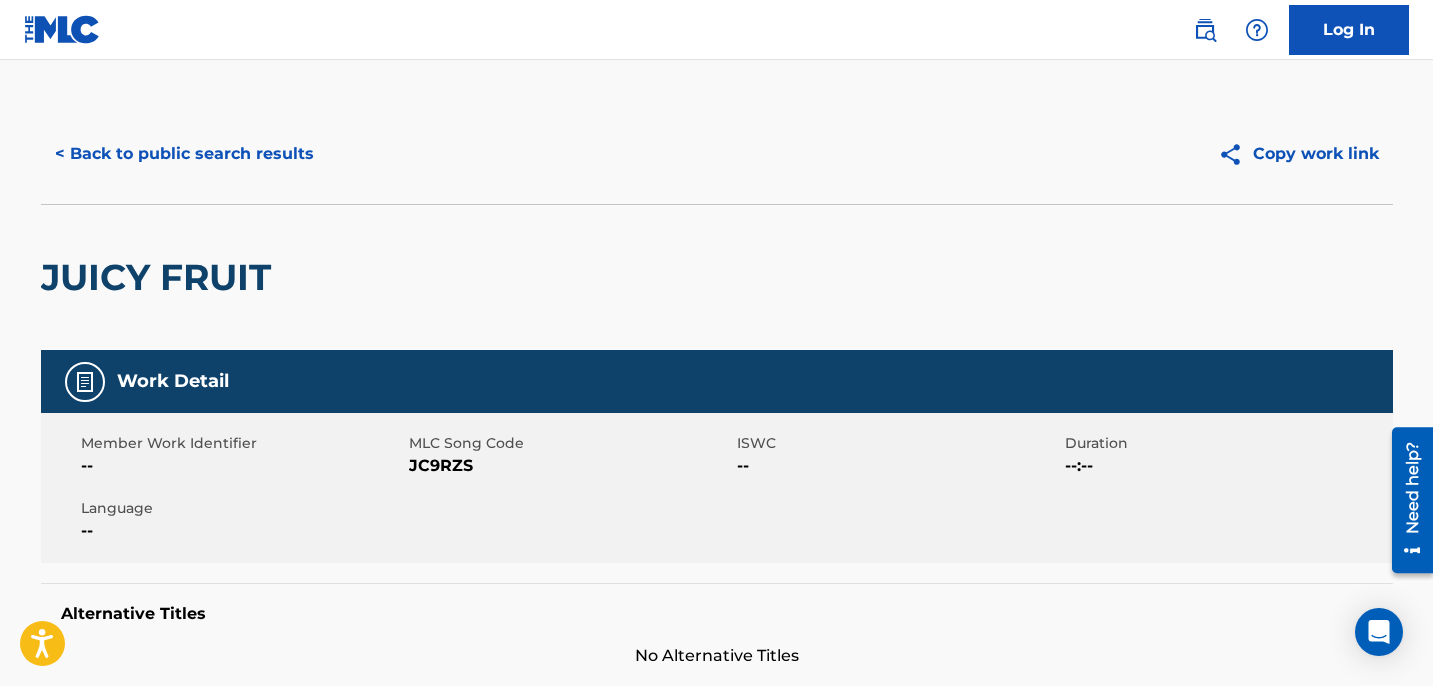 scroll, scrollTop: 0, scrollLeft: 0, axis: both 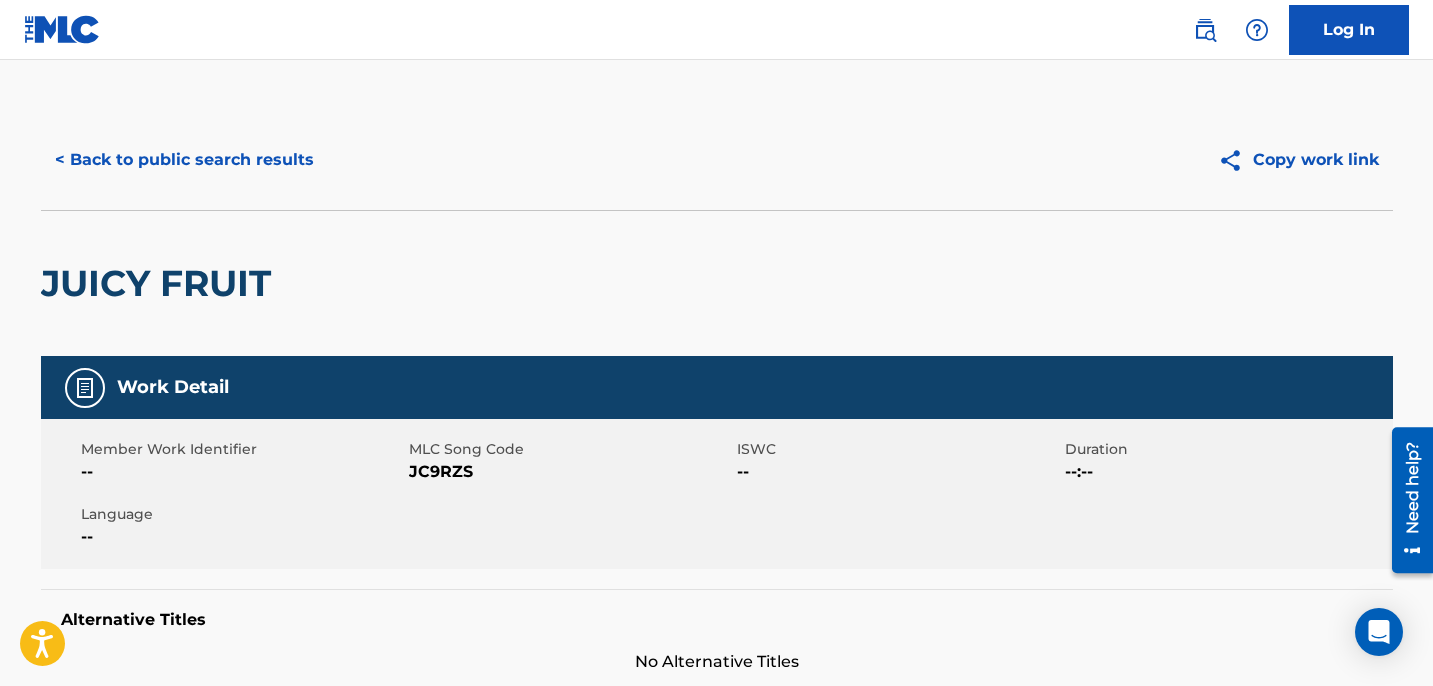 click on "< Back to public search results" at bounding box center [184, 160] 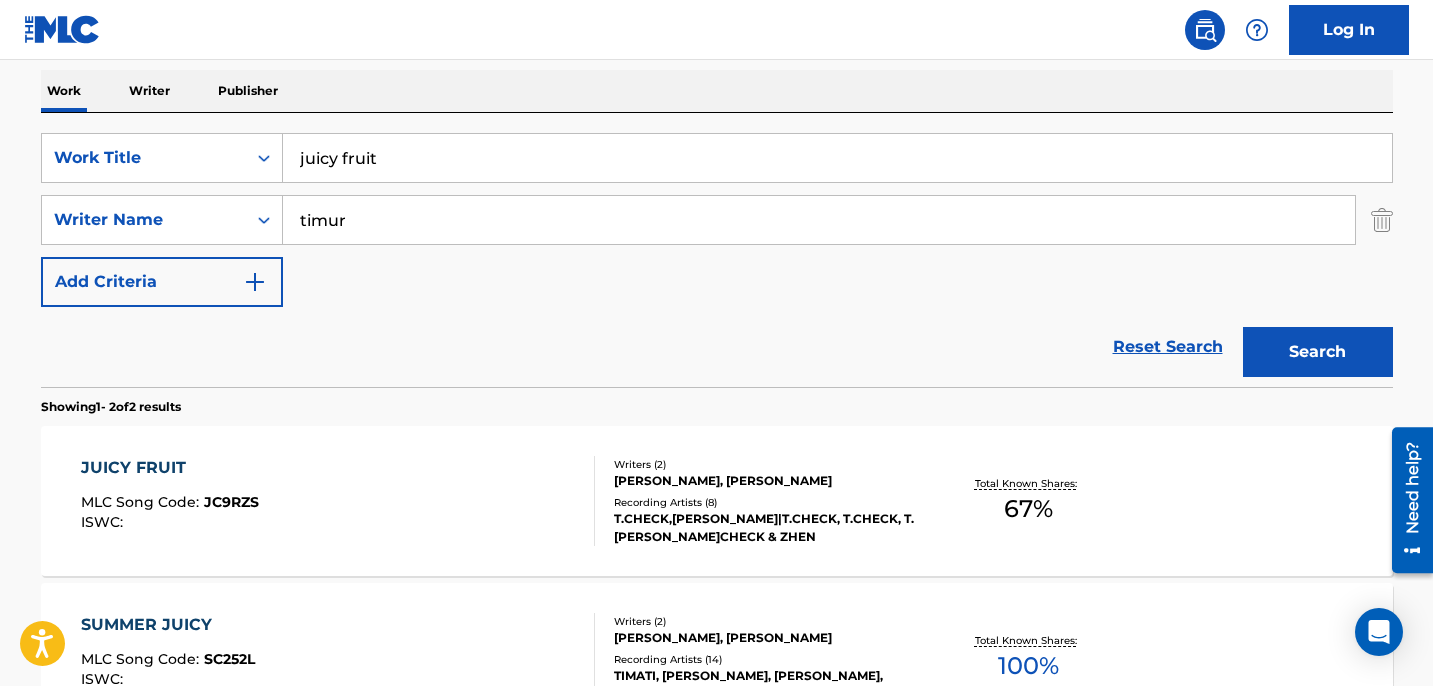 scroll, scrollTop: 0, scrollLeft: 0, axis: both 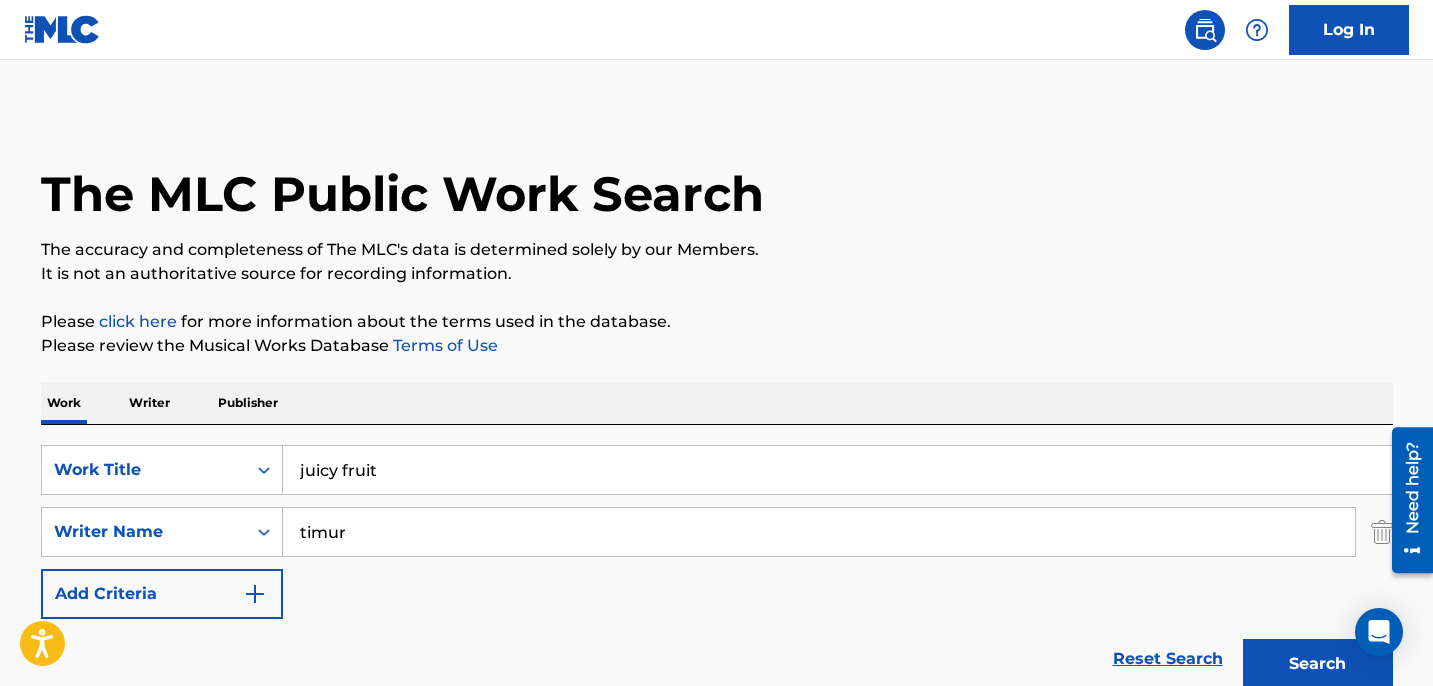 click on "juicy fruit" at bounding box center [837, 470] 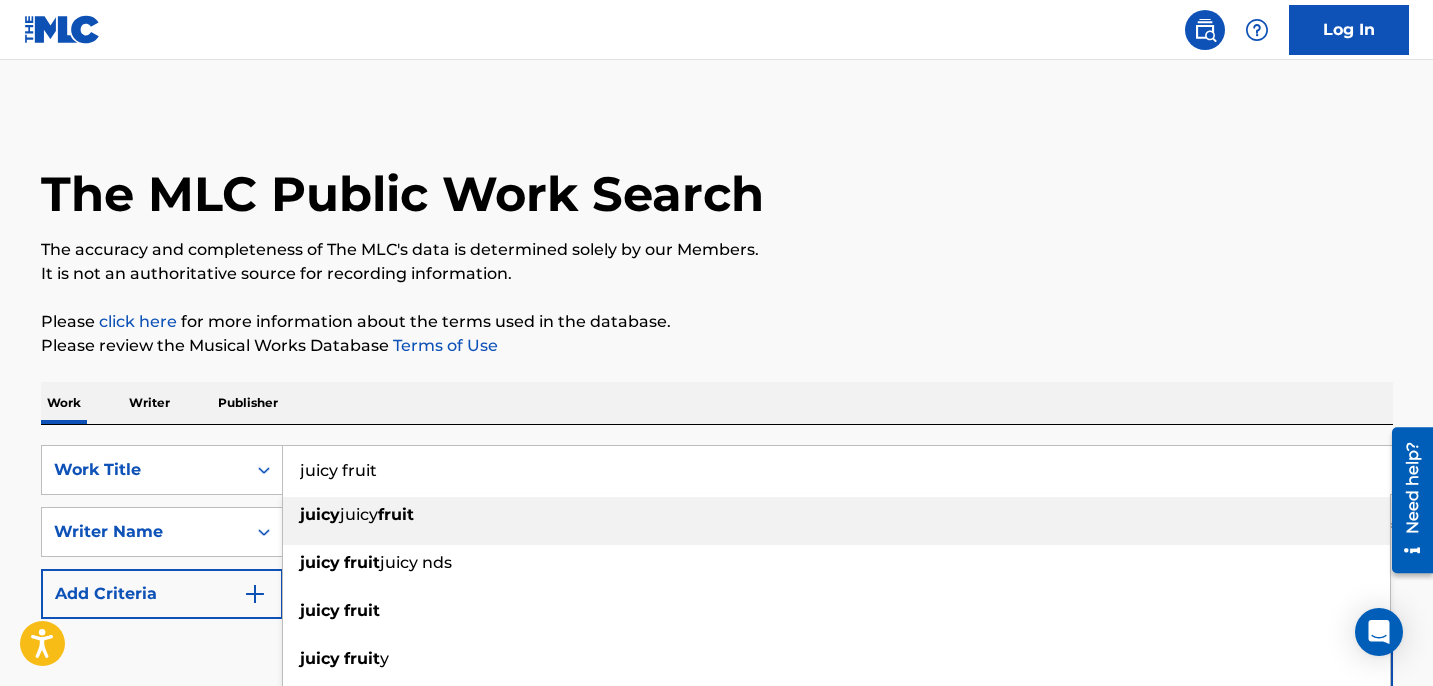 click on "juicy fruit" at bounding box center (837, 470) 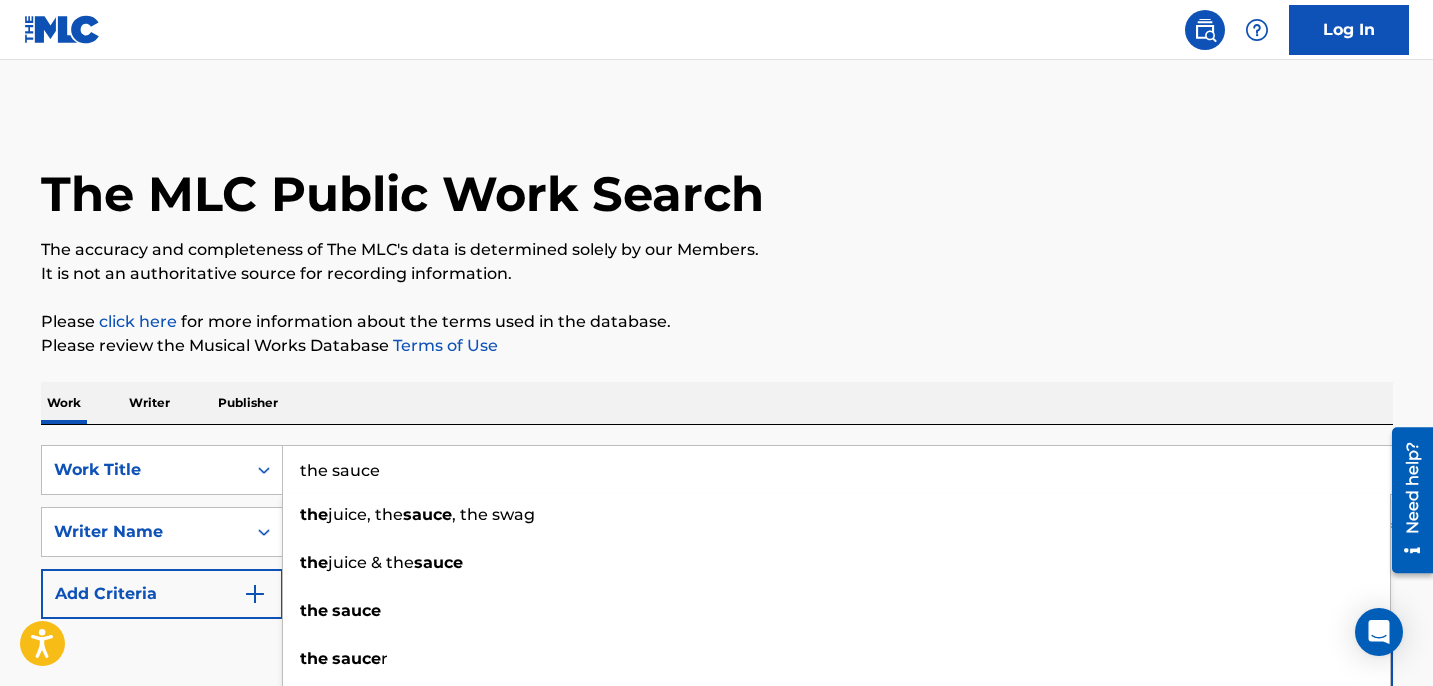 type on "the sauce" 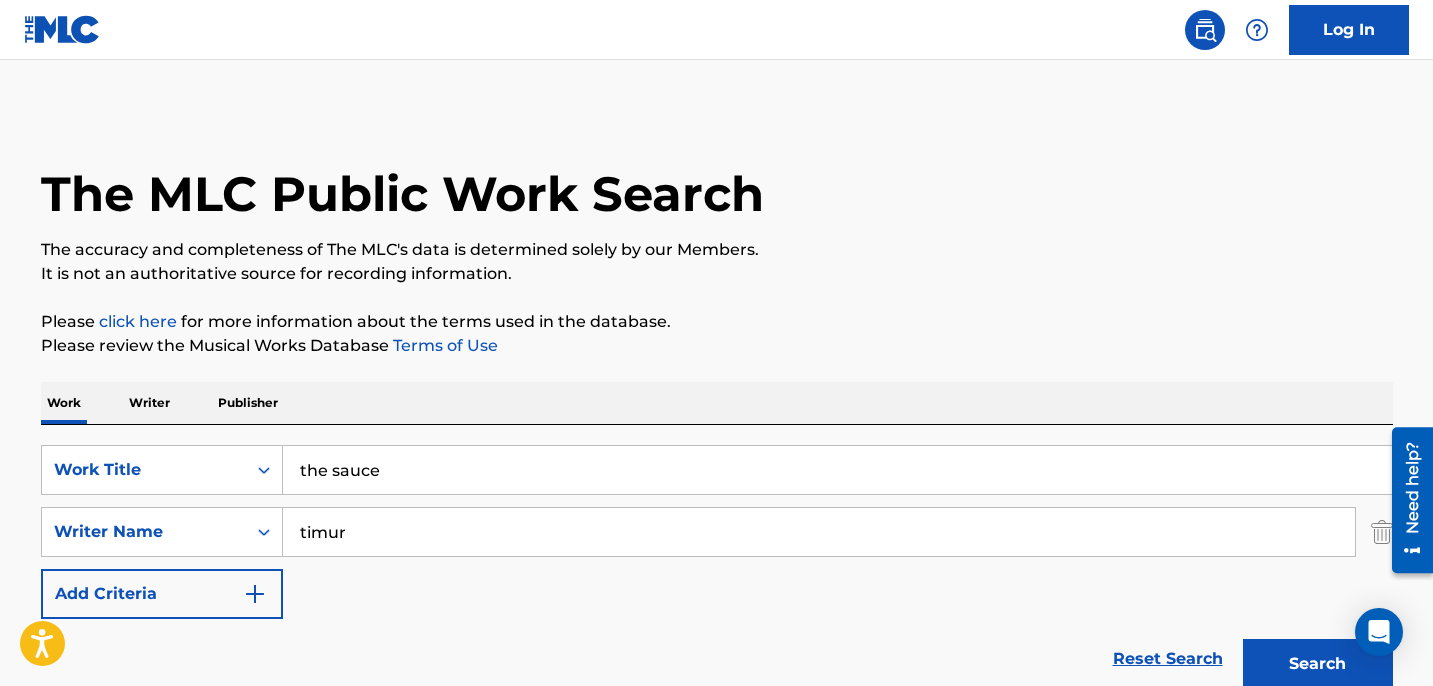 click on "timur" at bounding box center (819, 532) 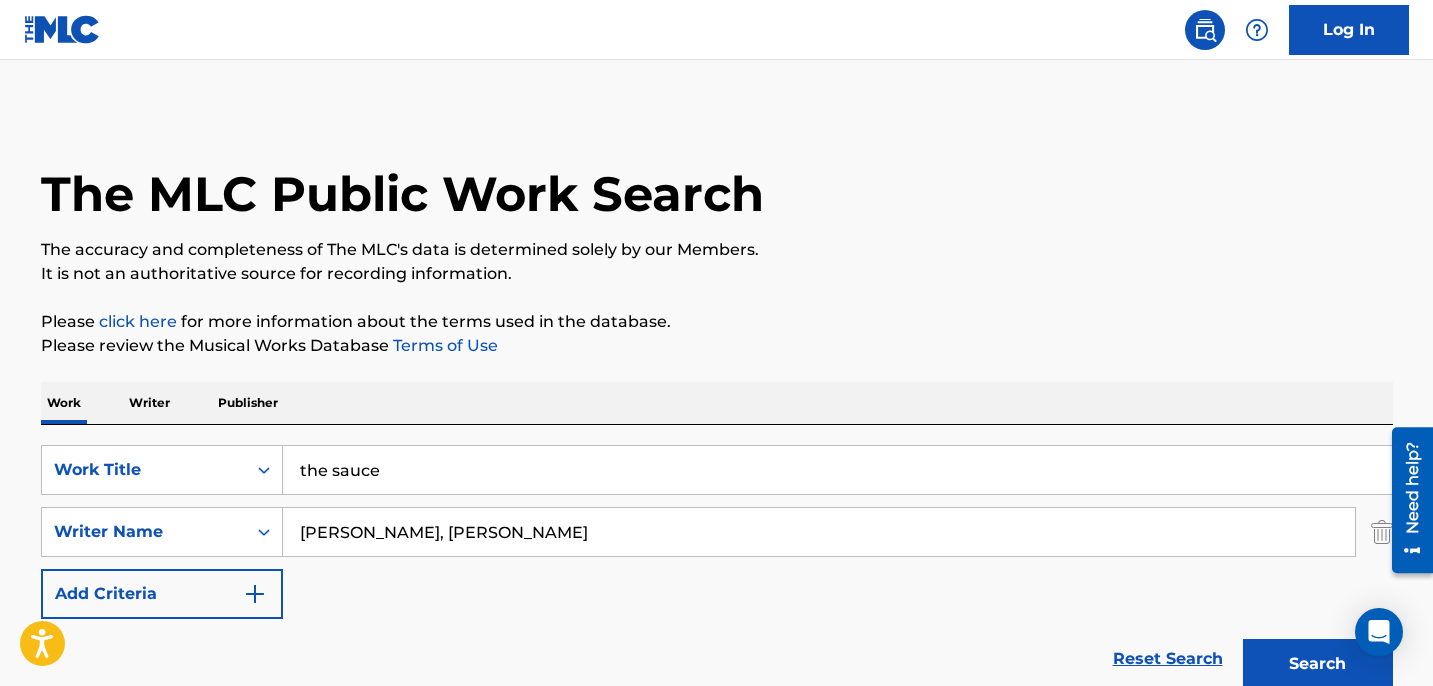 click on "Search" at bounding box center (1318, 664) 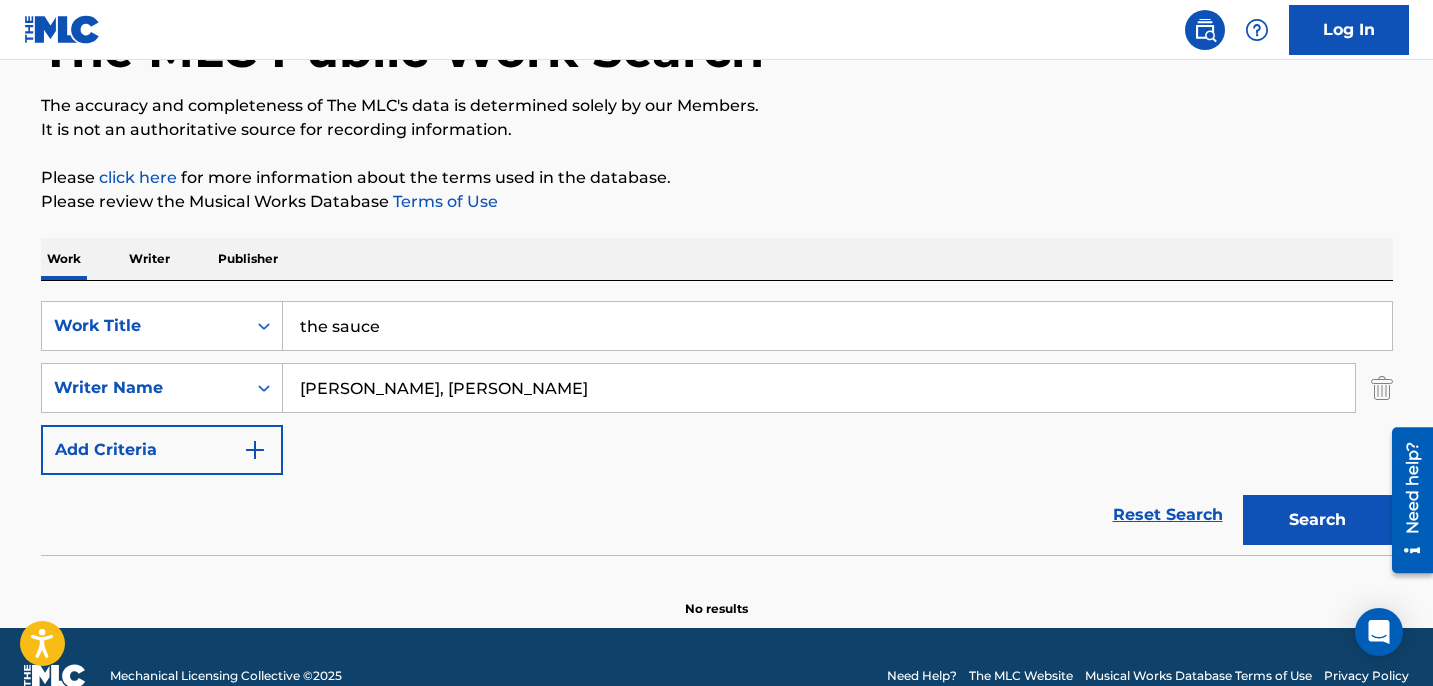 scroll, scrollTop: 146, scrollLeft: 0, axis: vertical 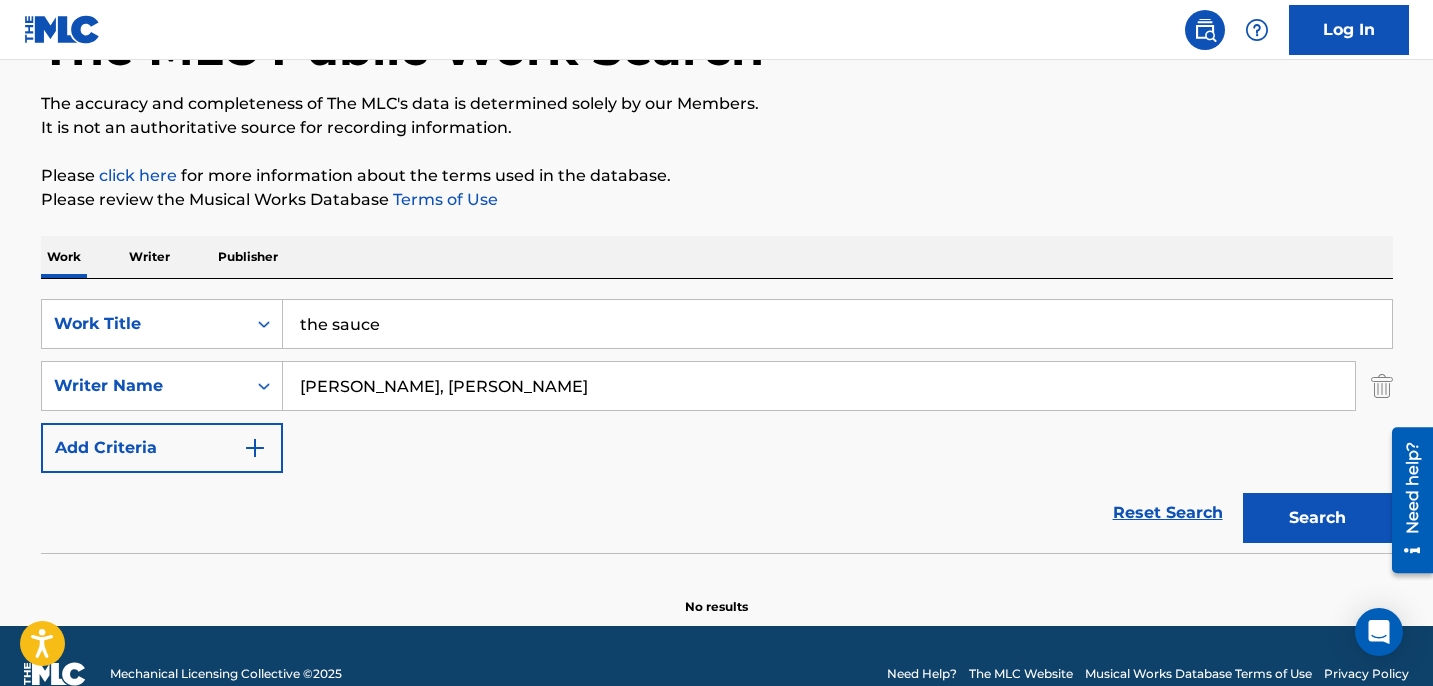drag, startPoint x: 510, startPoint y: 390, endPoint x: 634, endPoint y: 387, distance: 124.036285 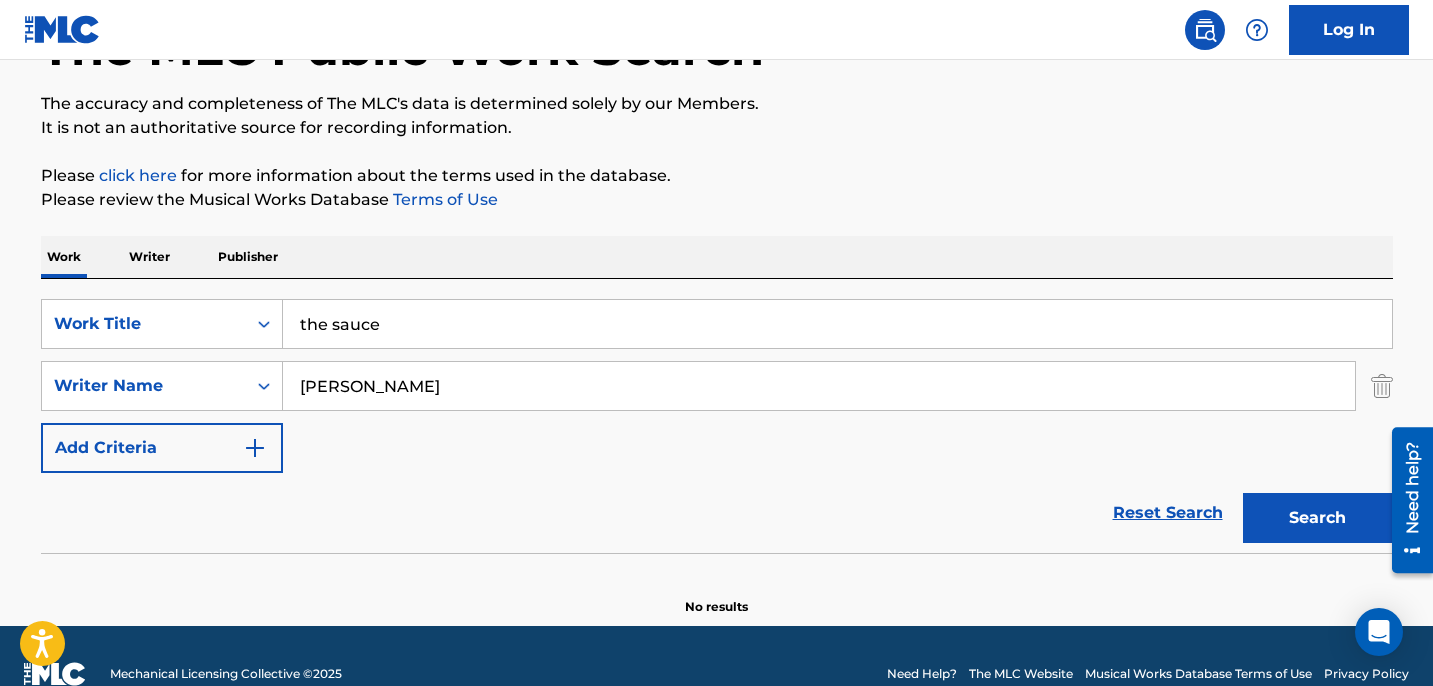 type on "[PERSON_NAME]" 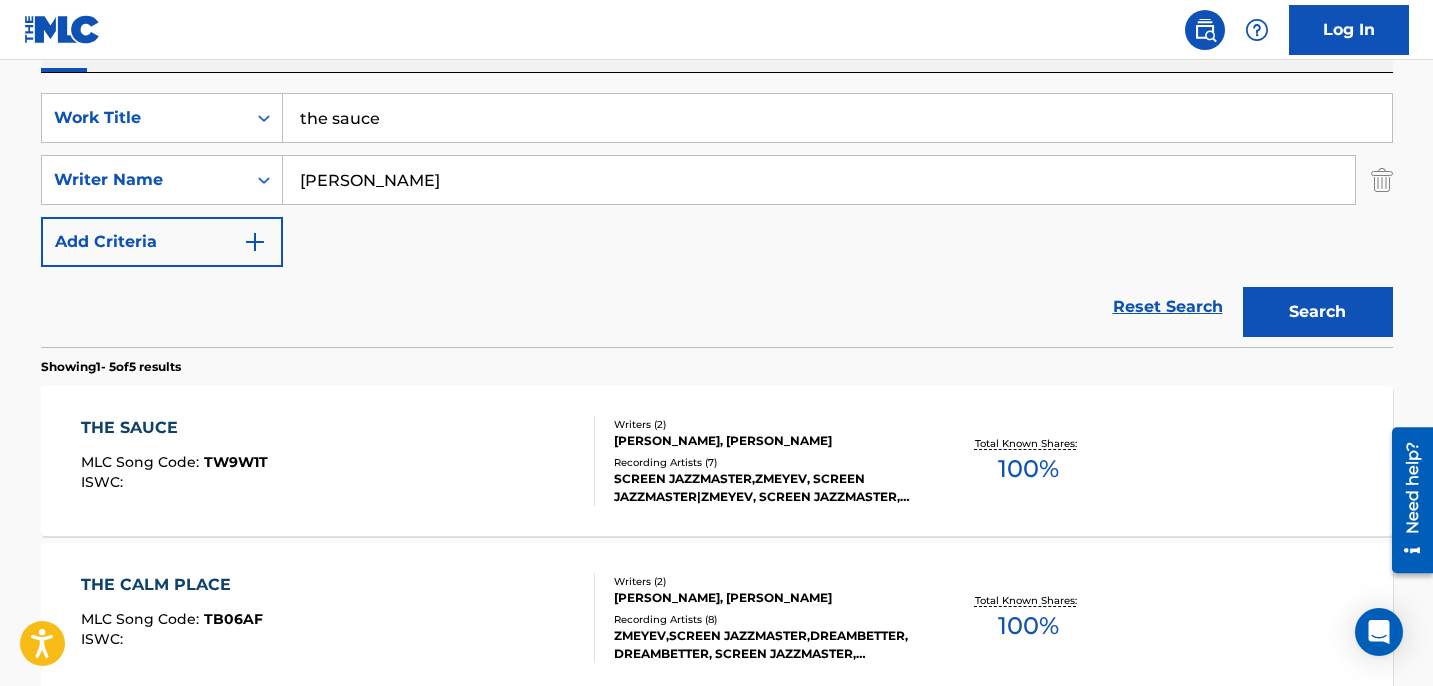 scroll, scrollTop: 380, scrollLeft: 0, axis: vertical 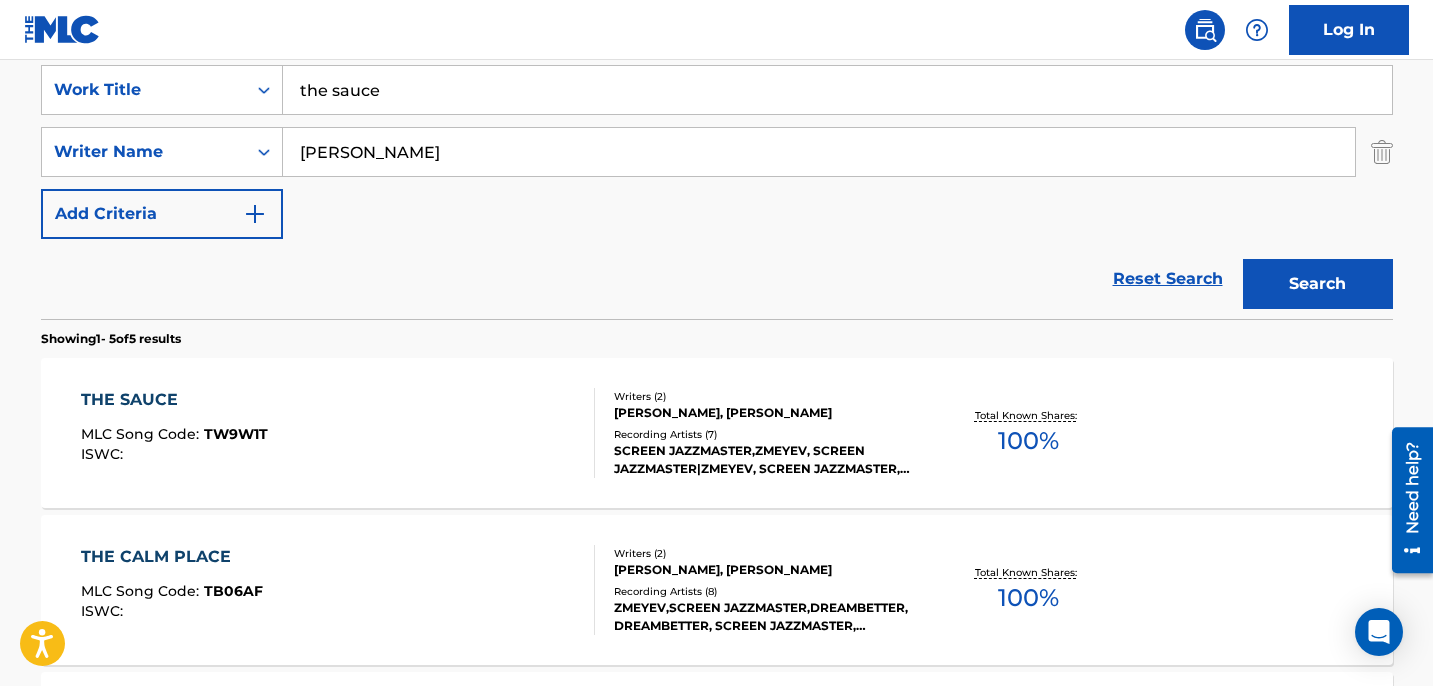 click on "THE SAUCE MLC Song Code : TW9W1T ISWC :" at bounding box center (338, 433) 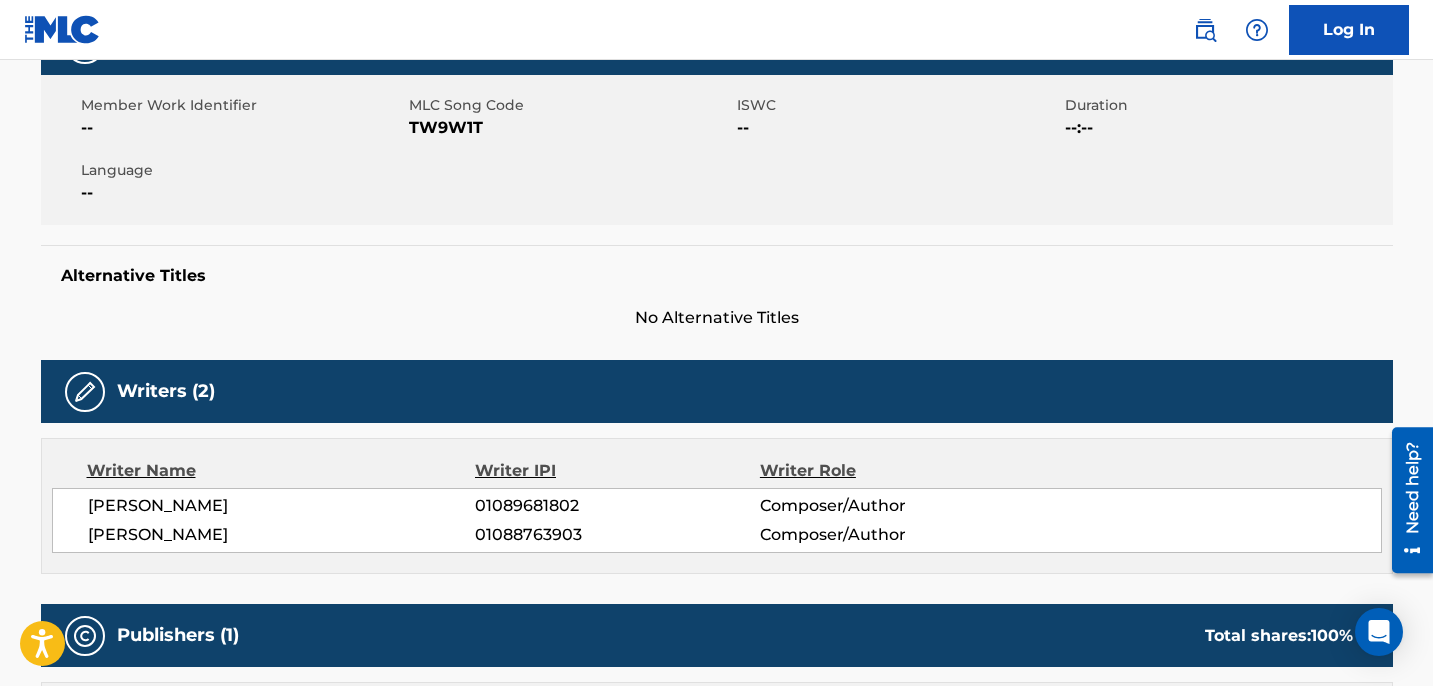 scroll, scrollTop: 0, scrollLeft: 0, axis: both 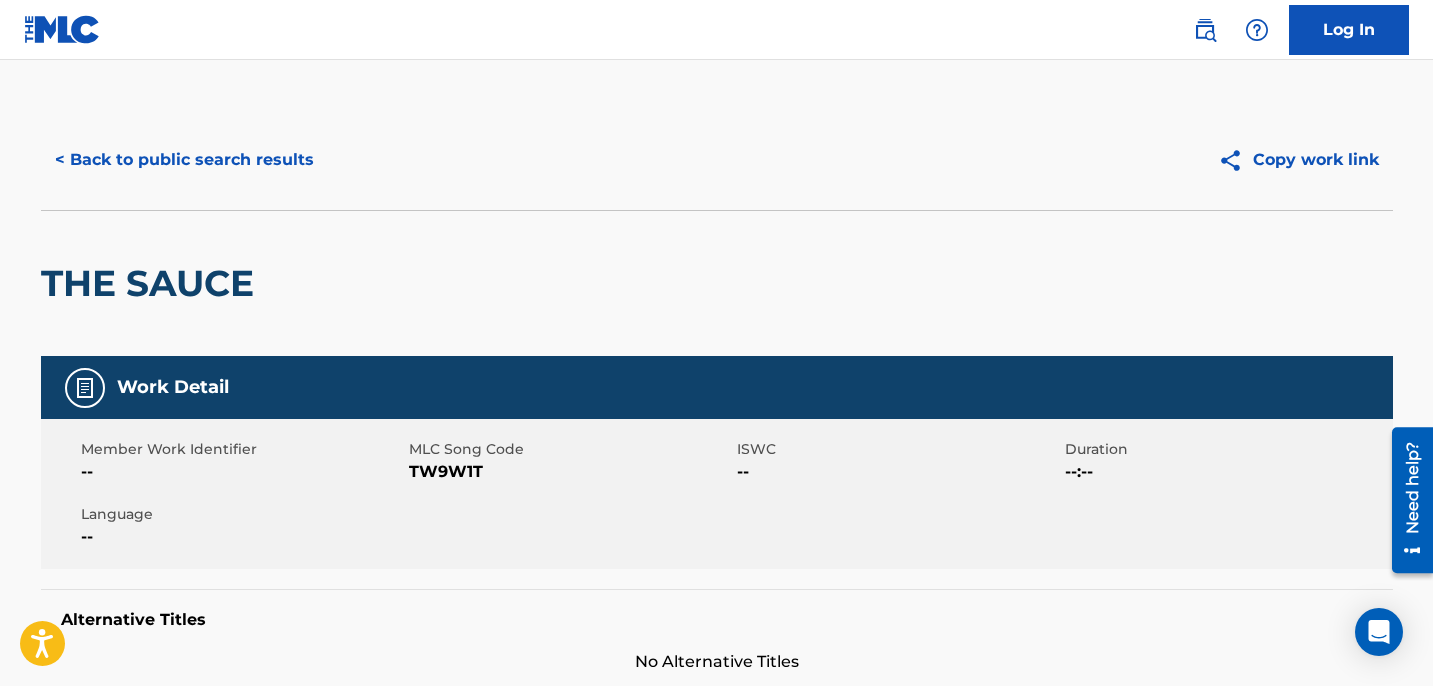 click on "< Back to public search results" at bounding box center (184, 160) 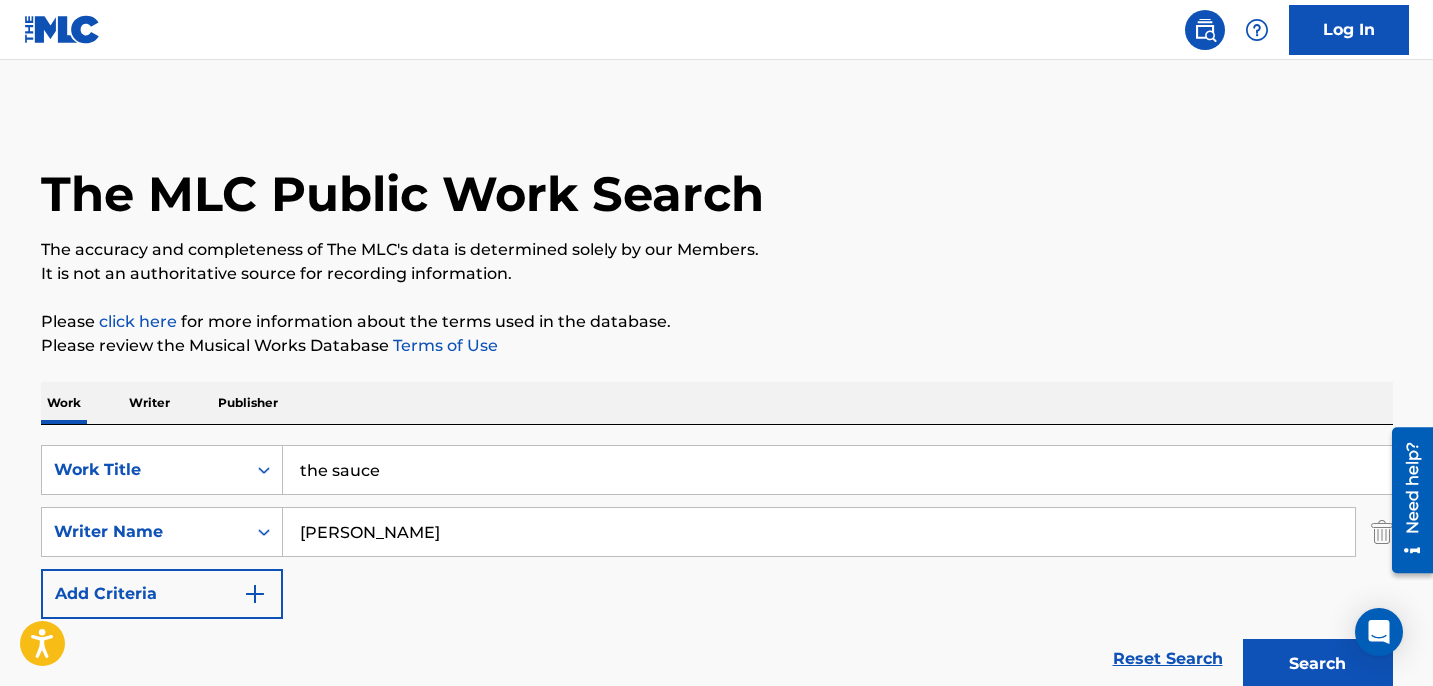 scroll, scrollTop: 380, scrollLeft: 0, axis: vertical 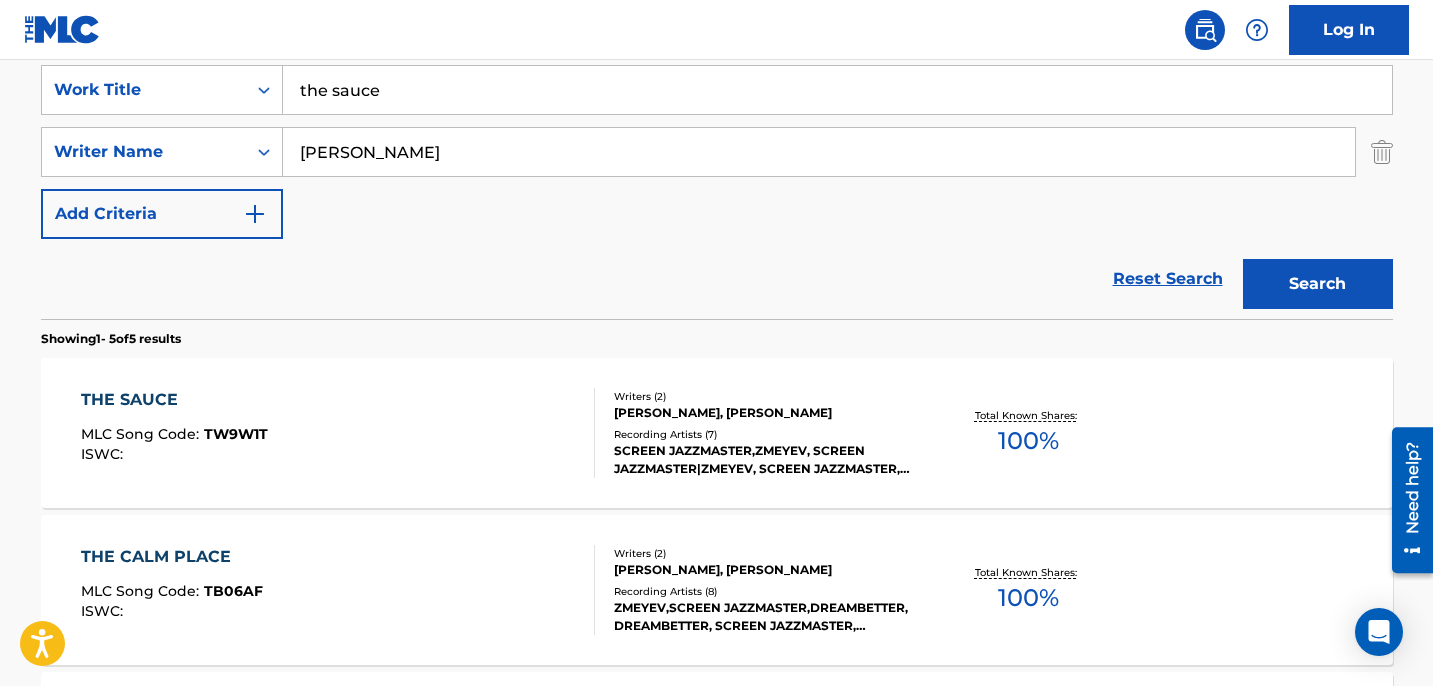 click on "[PERSON_NAME]" at bounding box center (819, 152) 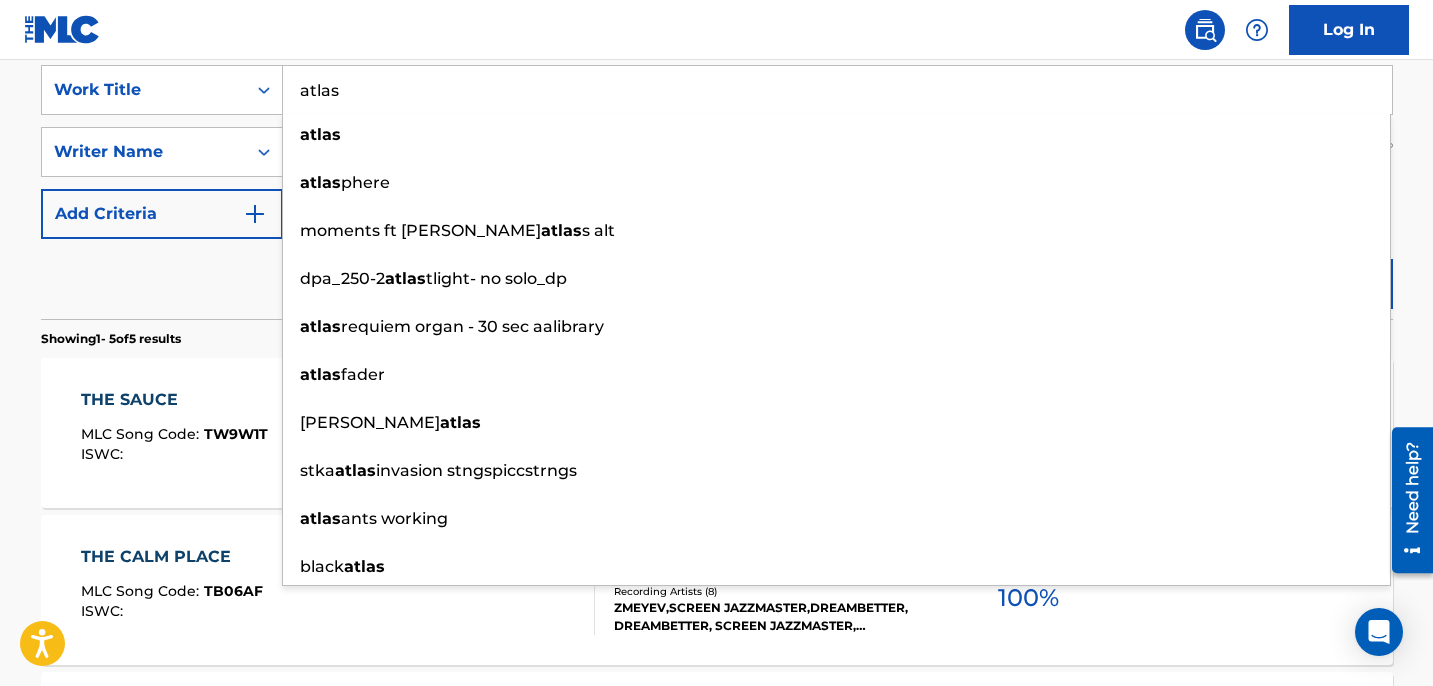 type on "atlas" 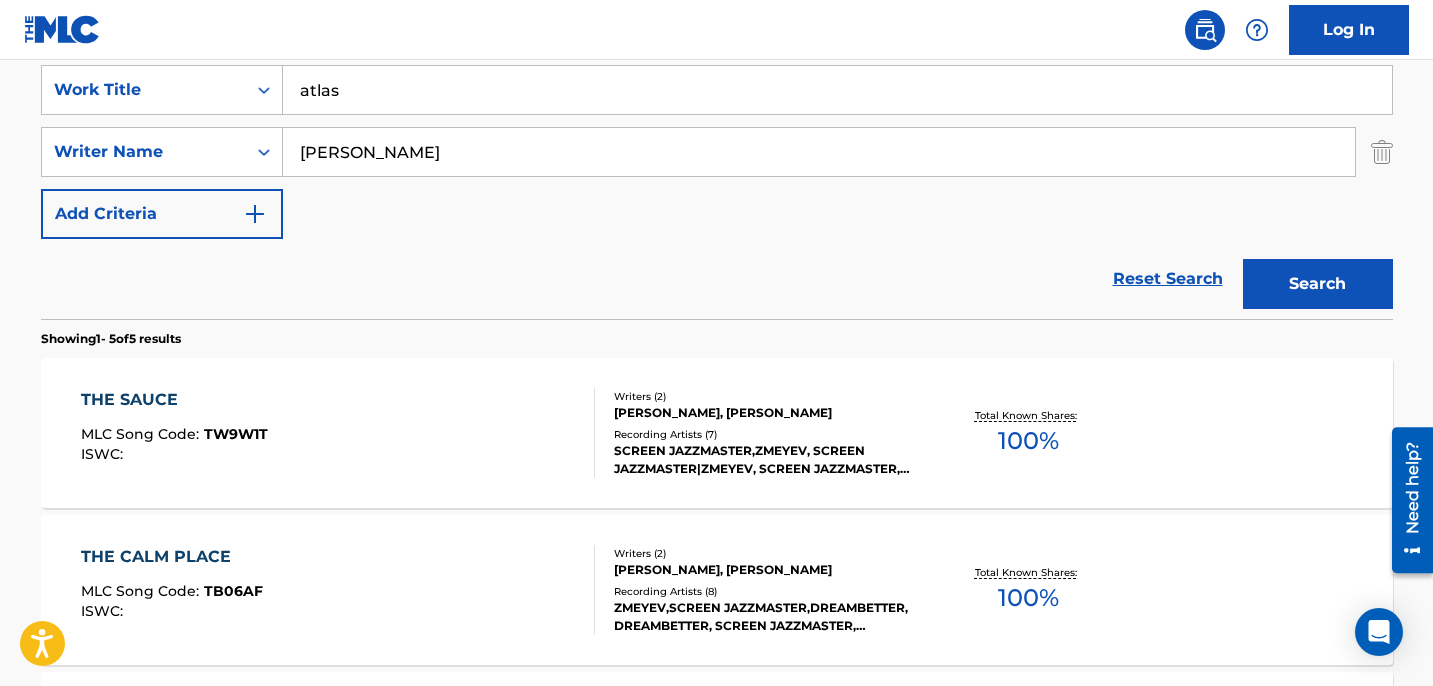 click on "Search" at bounding box center (1318, 284) 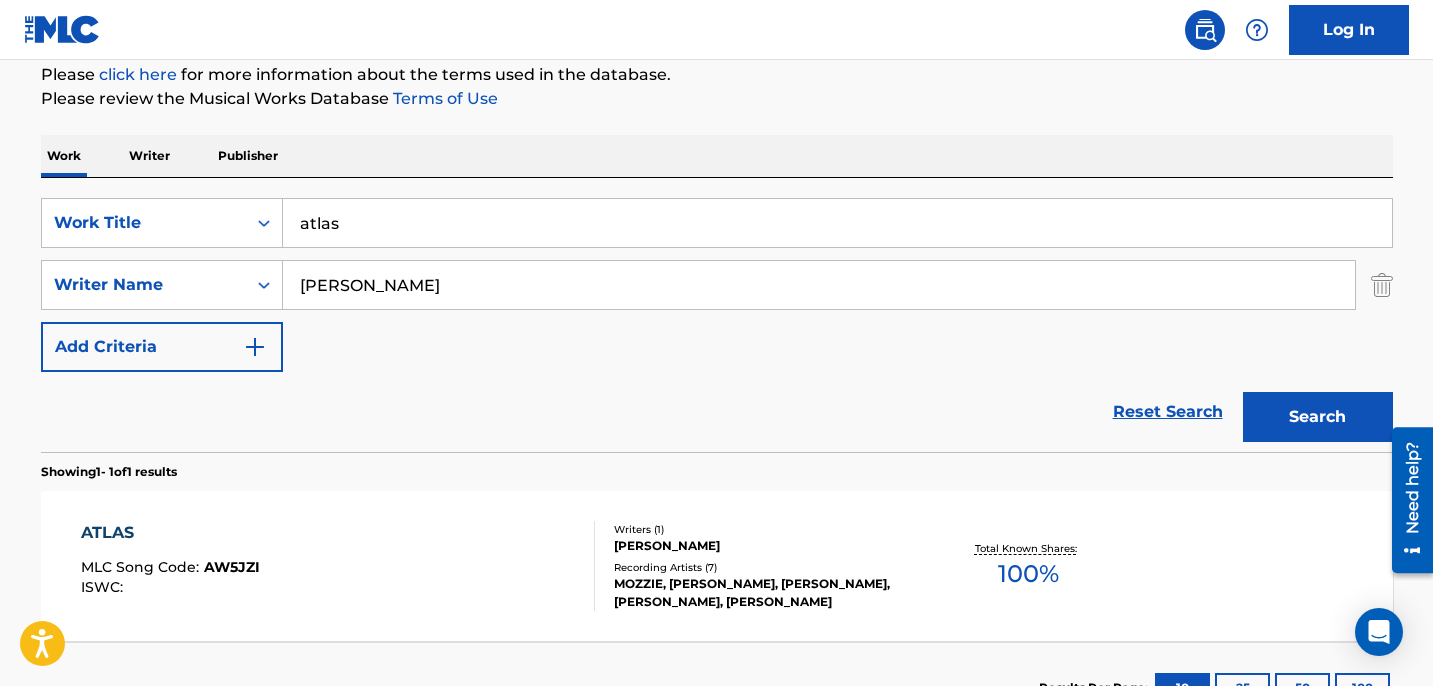 scroll, scrollTop: 380, scrollLeft: 0, axis: vertical 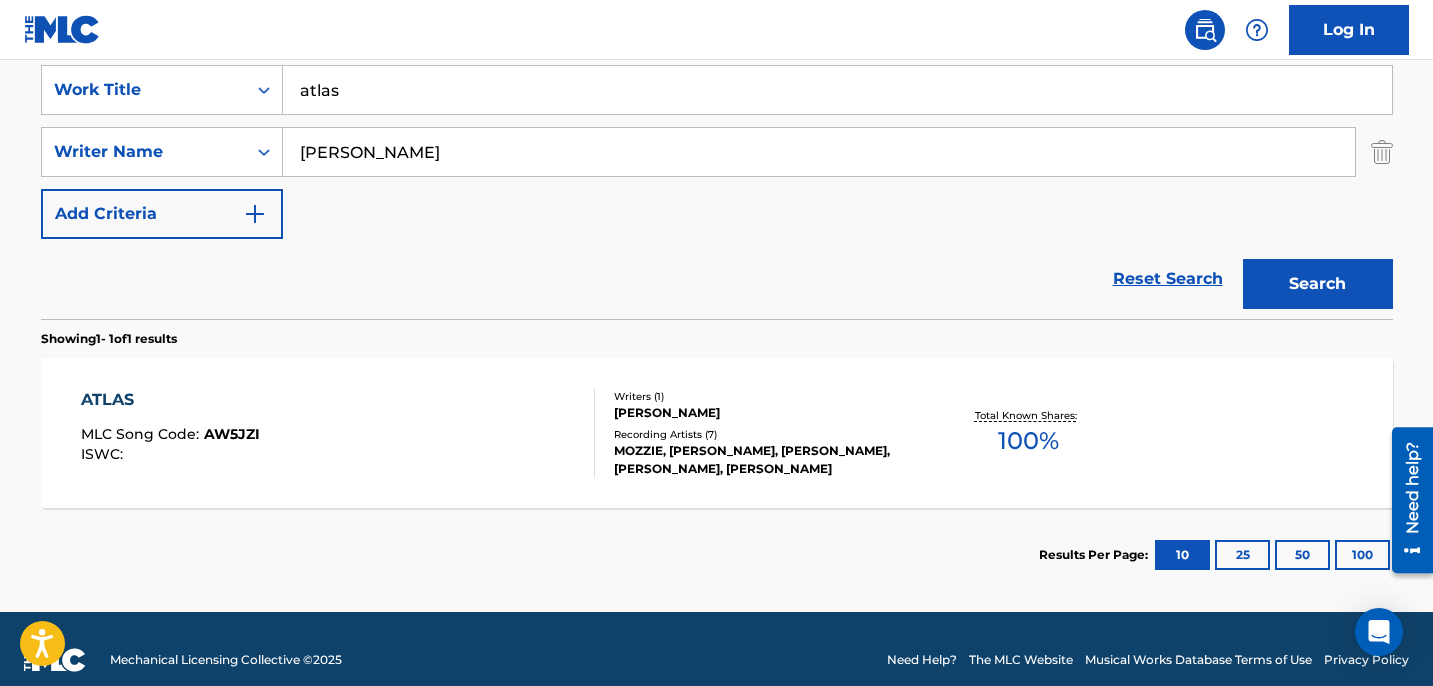 click on "ATLAS MLC Song Code : AW5JZI ISWC :" at bounding box center (338, 433) 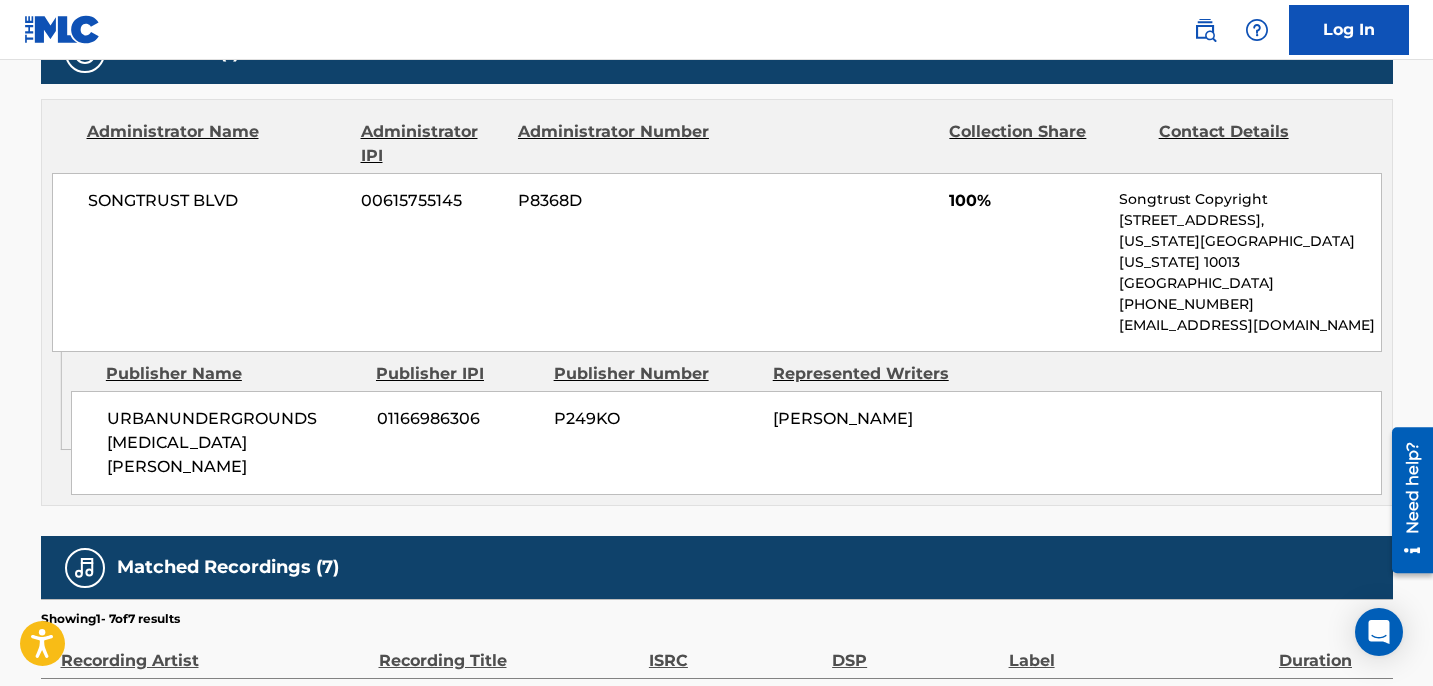 scroll, scrollTop: 0, scrollLeft: 0, axis: both 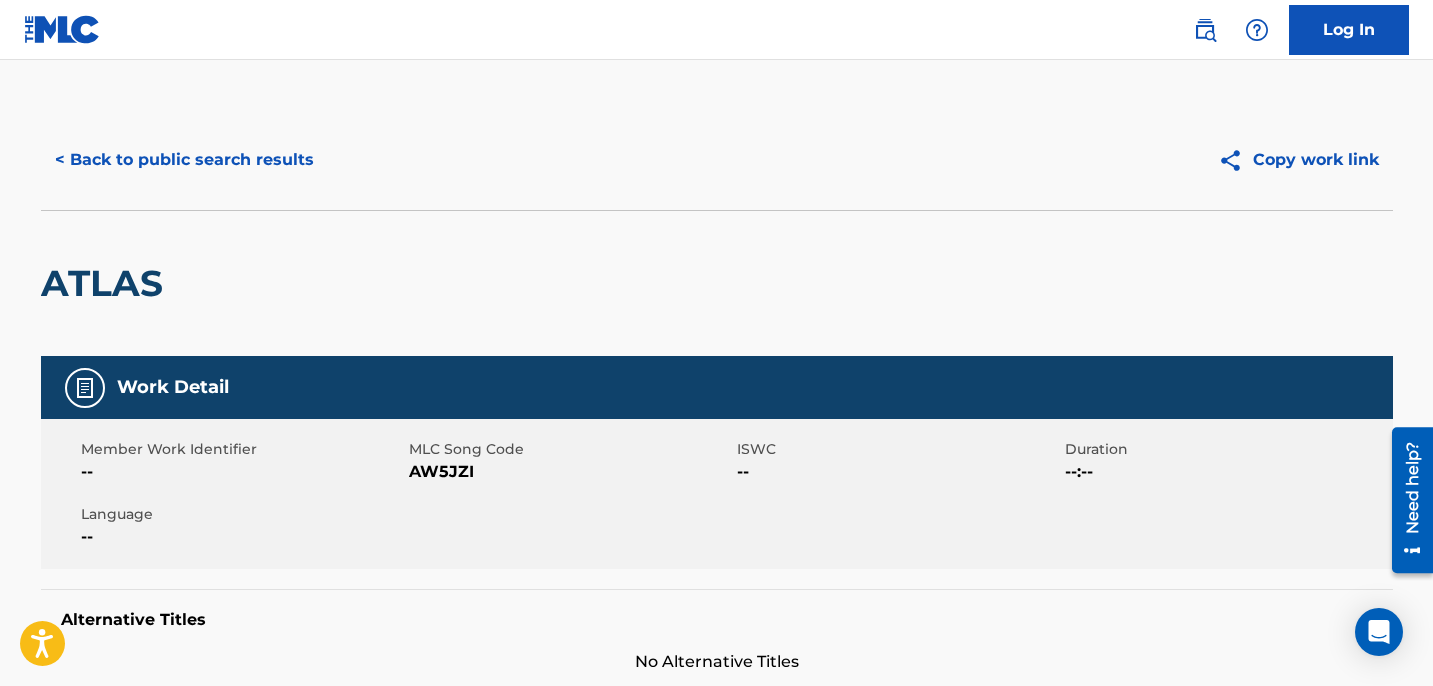 click on "< Back to public search results" at bounding box center [184, 160] 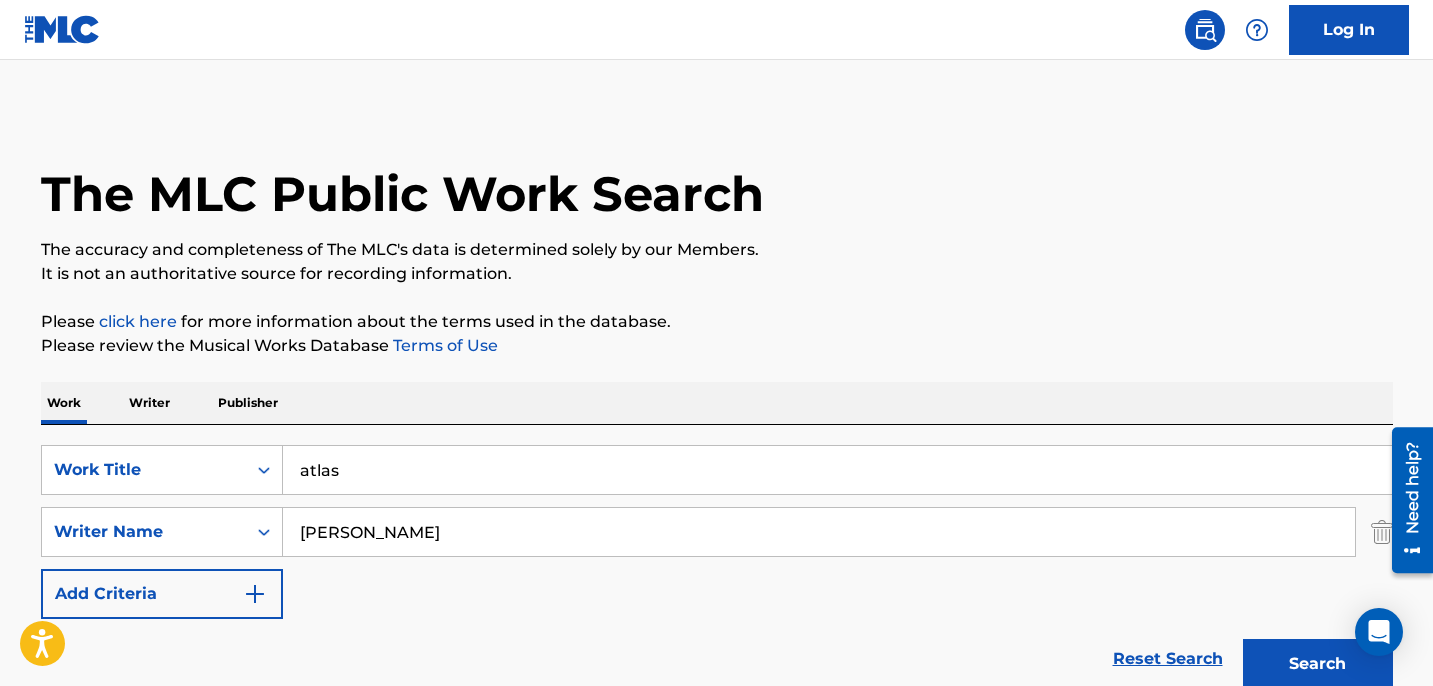 scroll, scrollTop: 285, scrollLeft: 0, axis: vertical 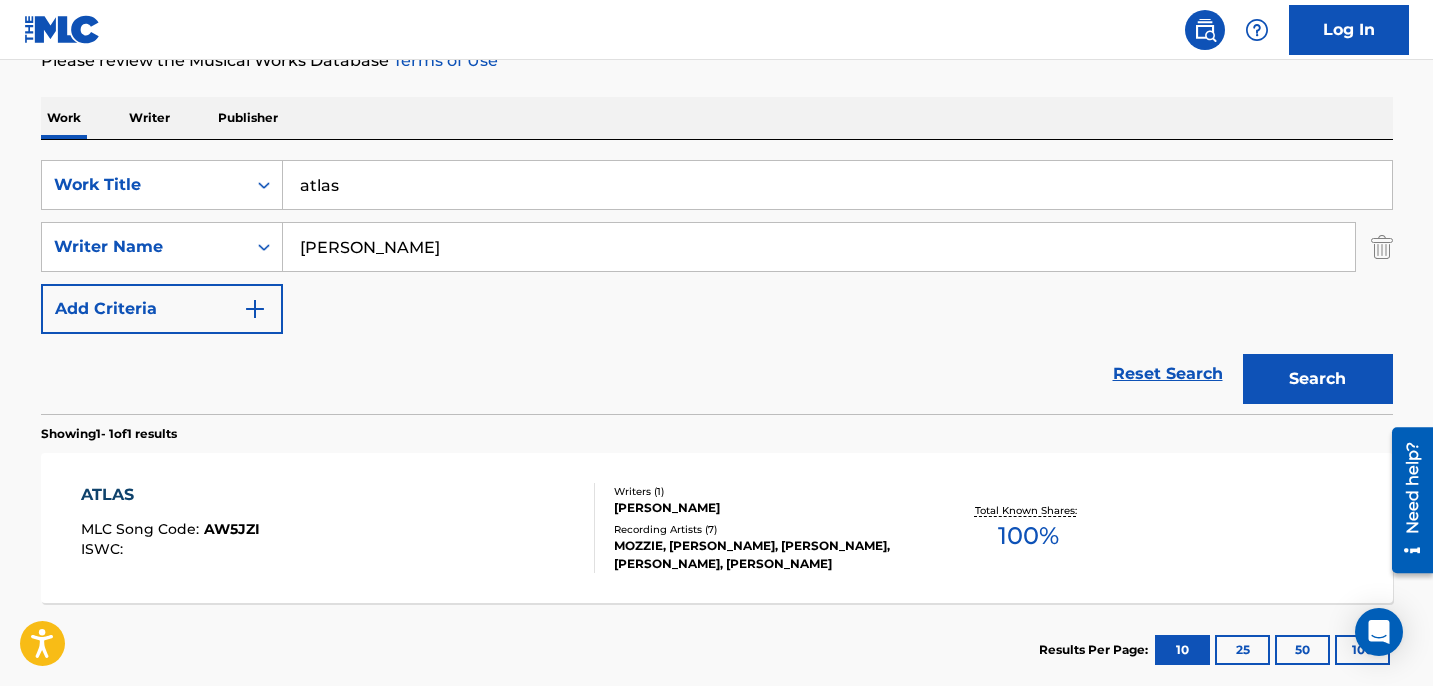click on "atlas" at bounding box center (837, 185) 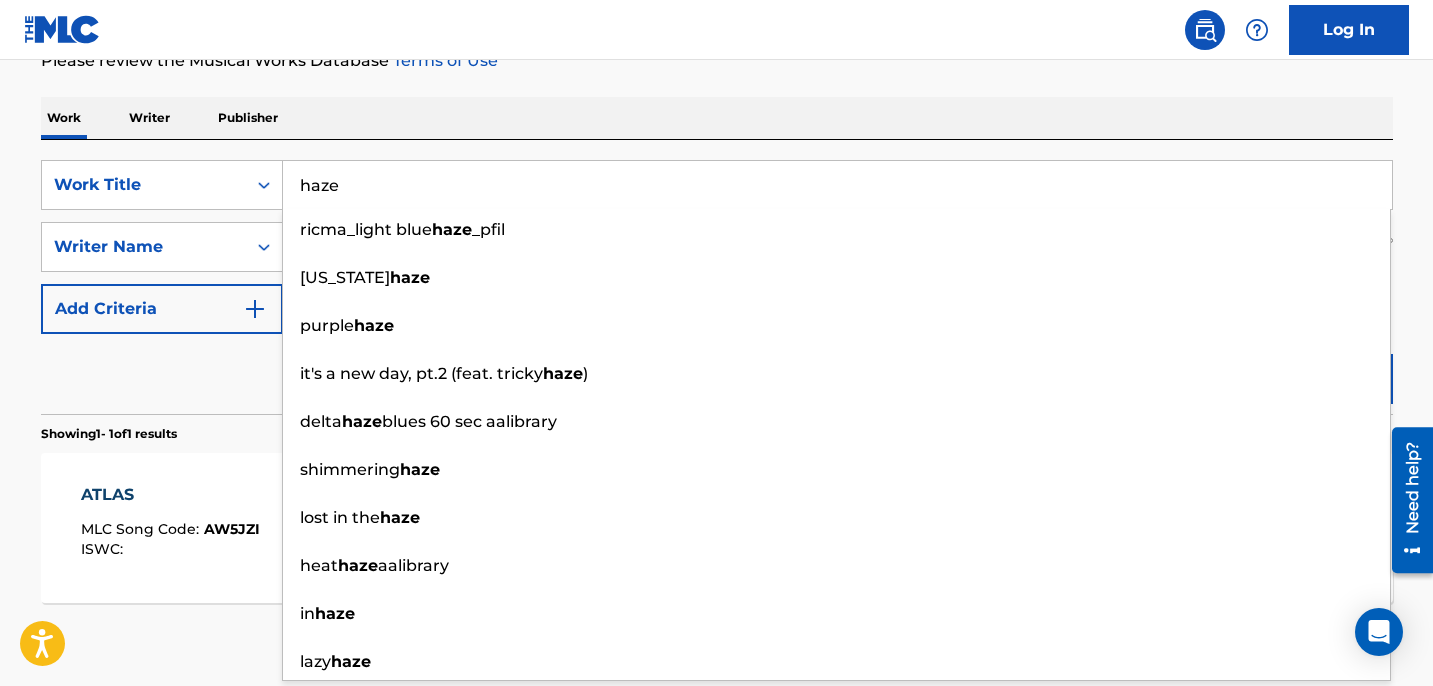 type on "haze" 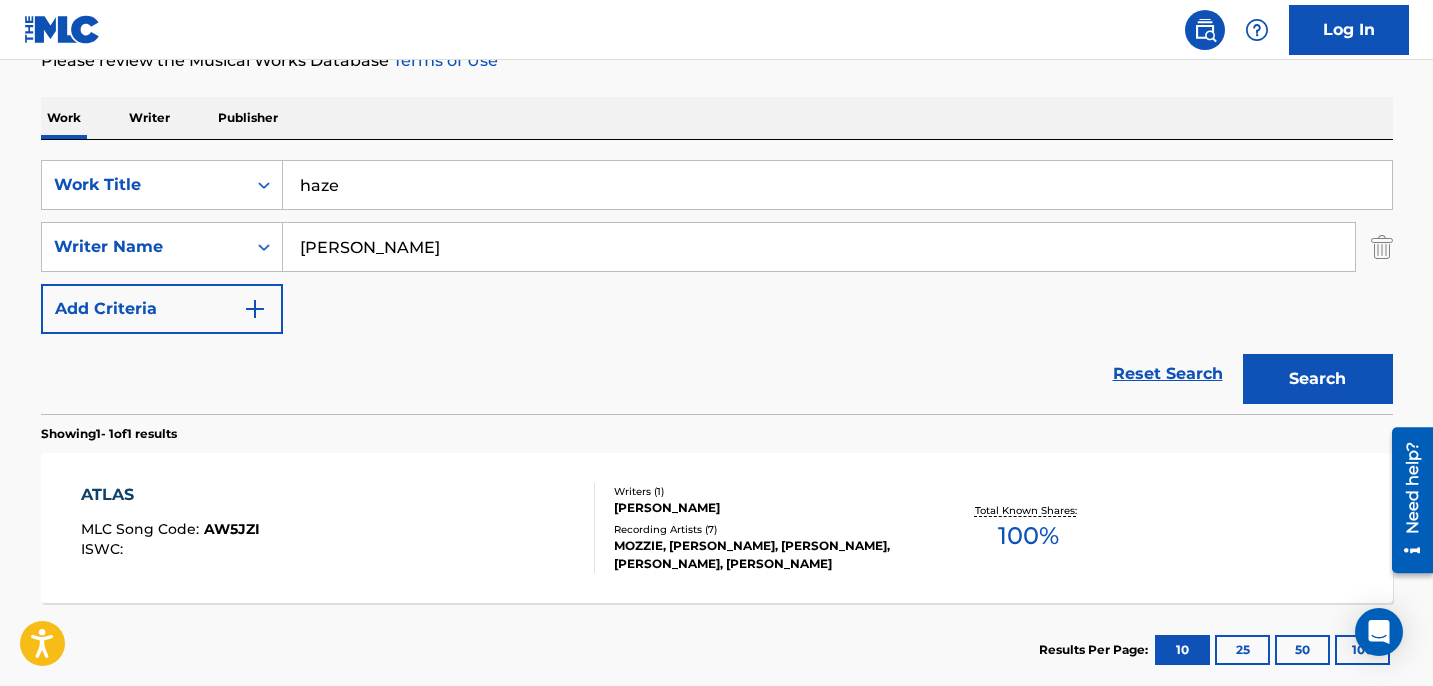 click on "[PERSON_NAME]" at bounding box center [819, 247] 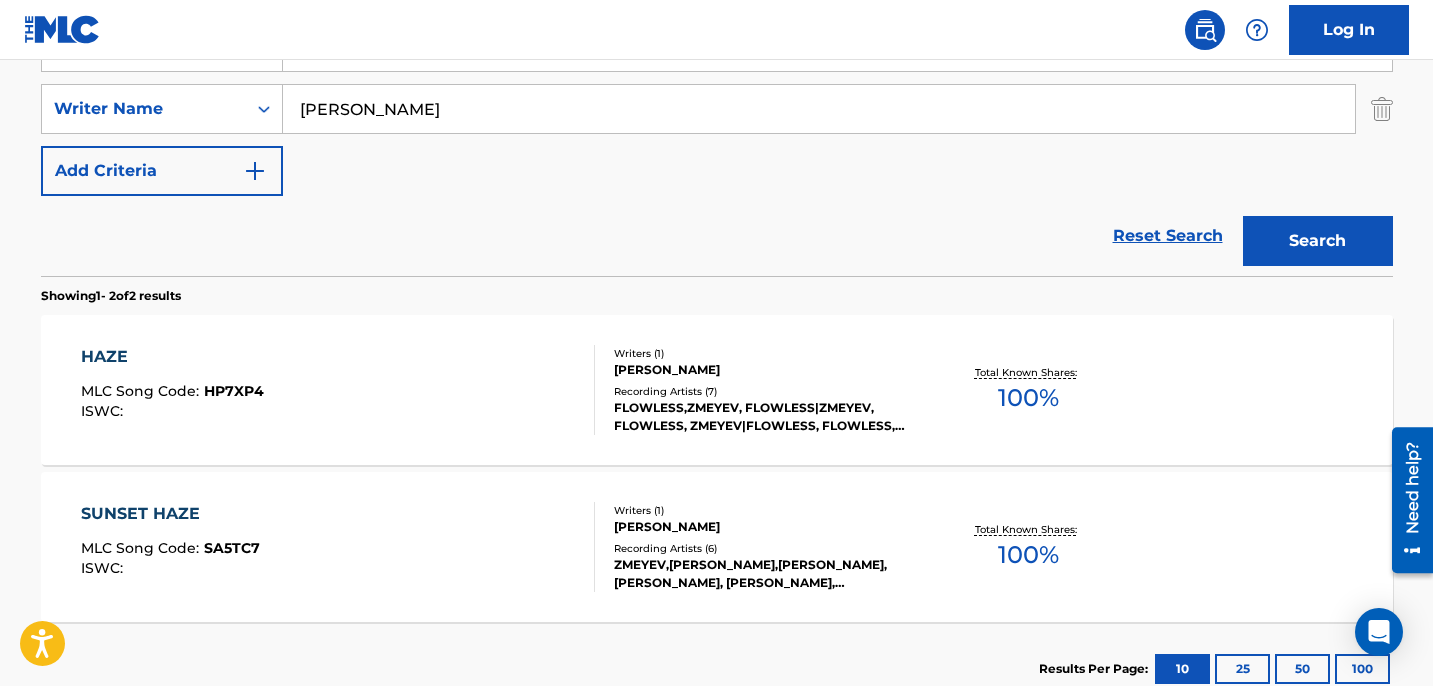 scroll, scrollTop: 451, scrollLeft: 0, axis: vertical 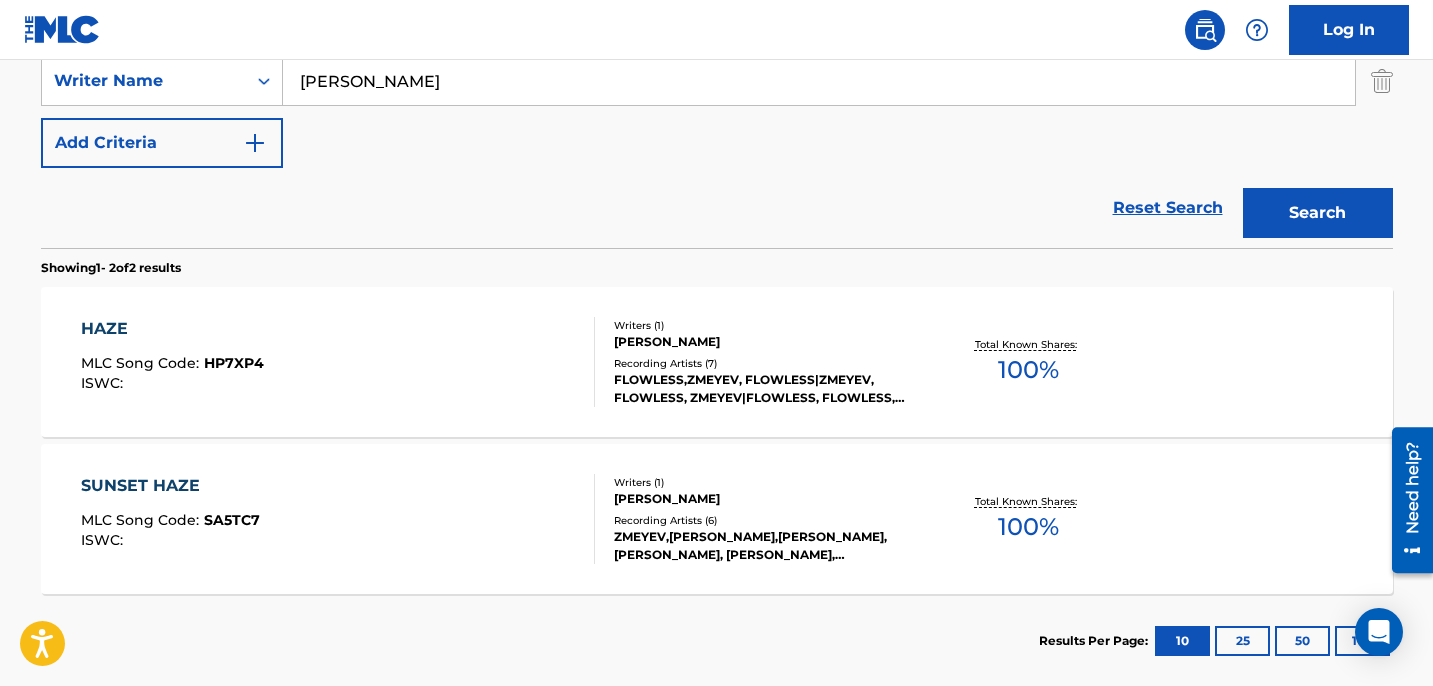 click on "HAZE MLC Song Code : HP7XP4 ISWC :" at bounding box center (338, 362) 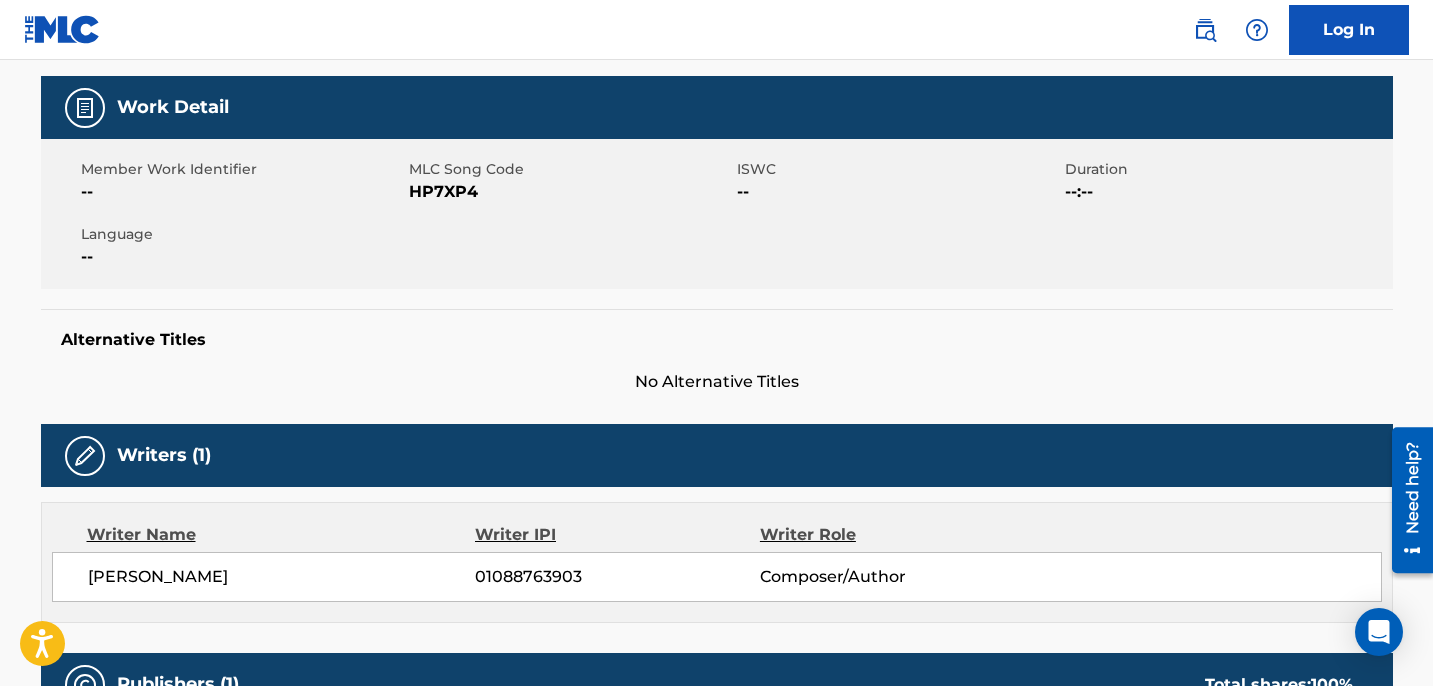scroll, scrollTop: 0, scrollLeft: 0, axis: both 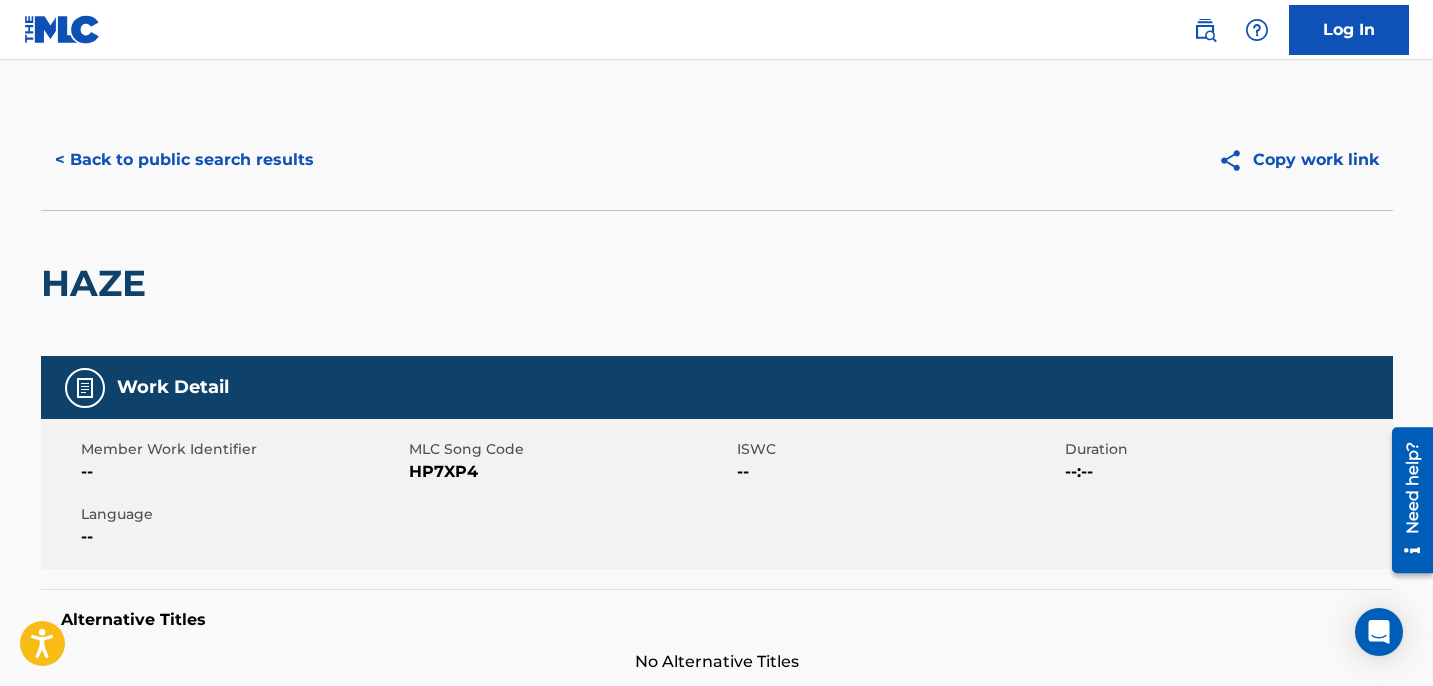 click on "< Back to public search results" at bounding box center [184, 160] 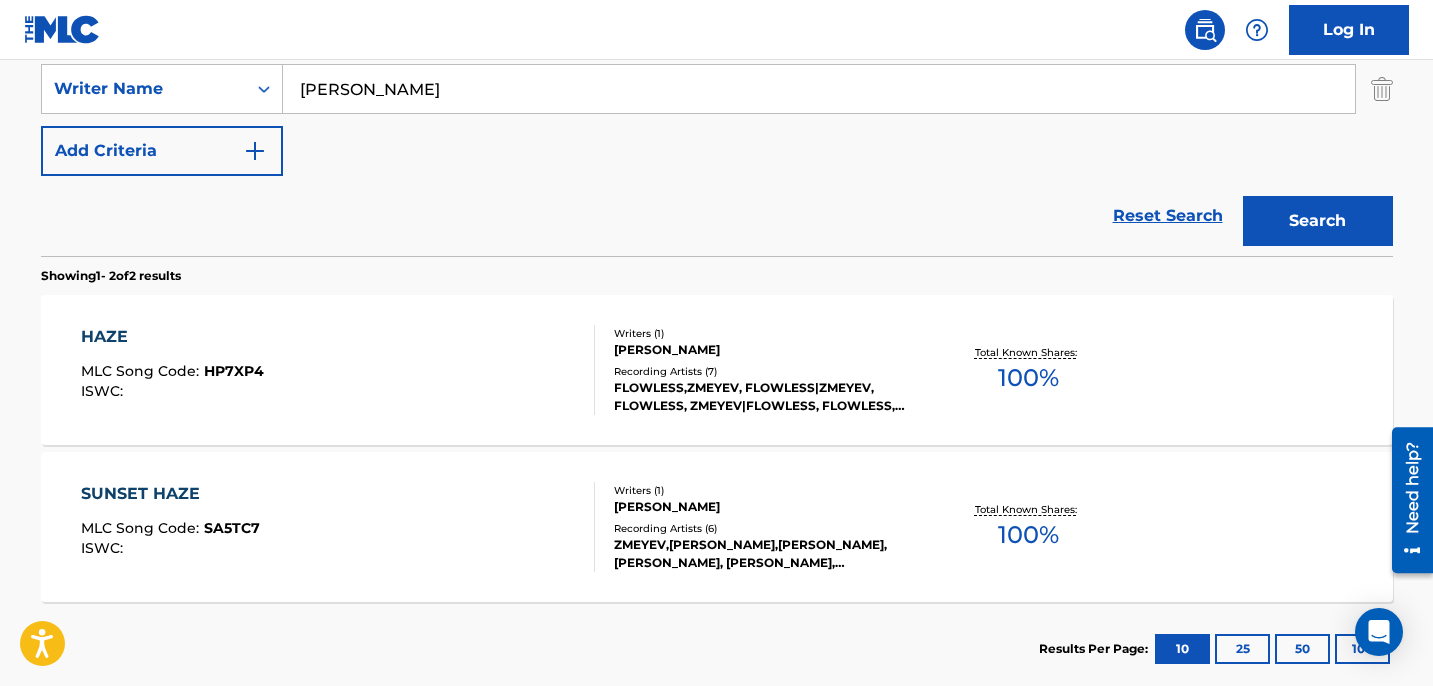 scroll, scrollTop: 74, scrollLeft: 0, axis: vertical 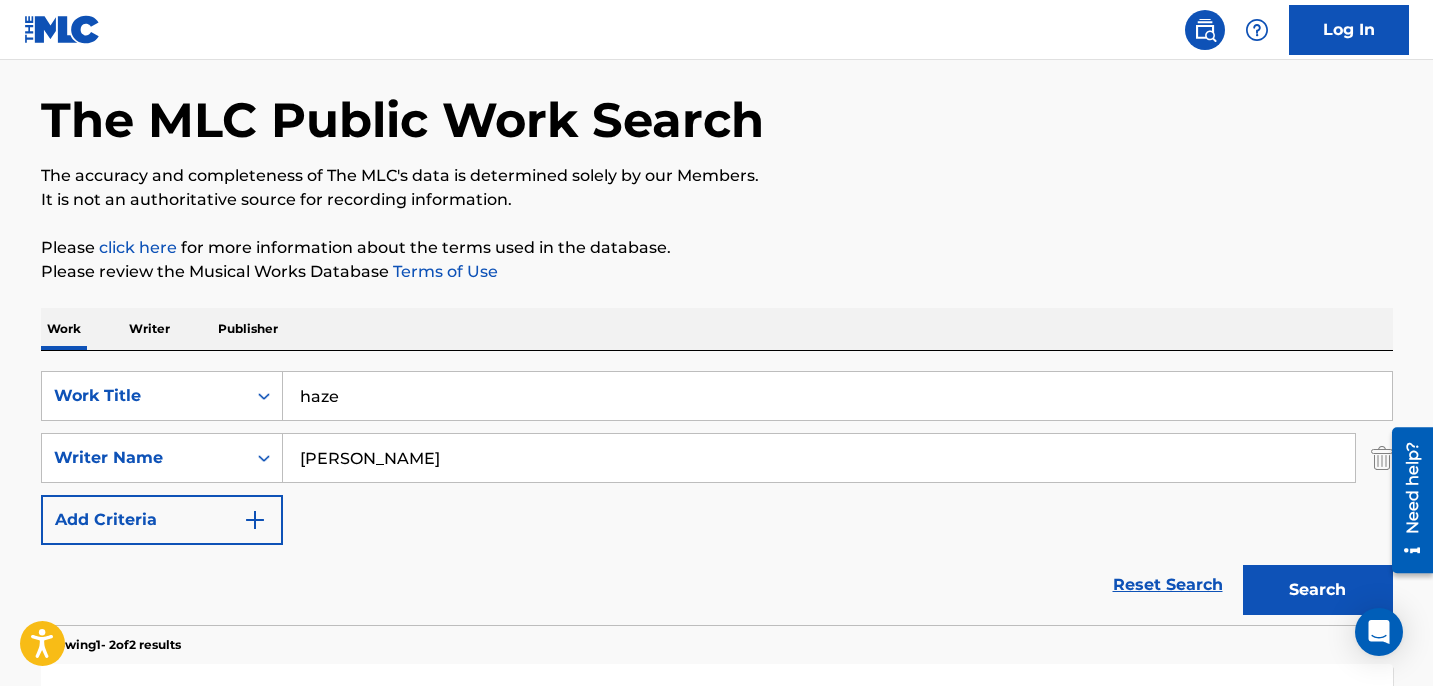 click on "haze" at bounding box center (837, 396) 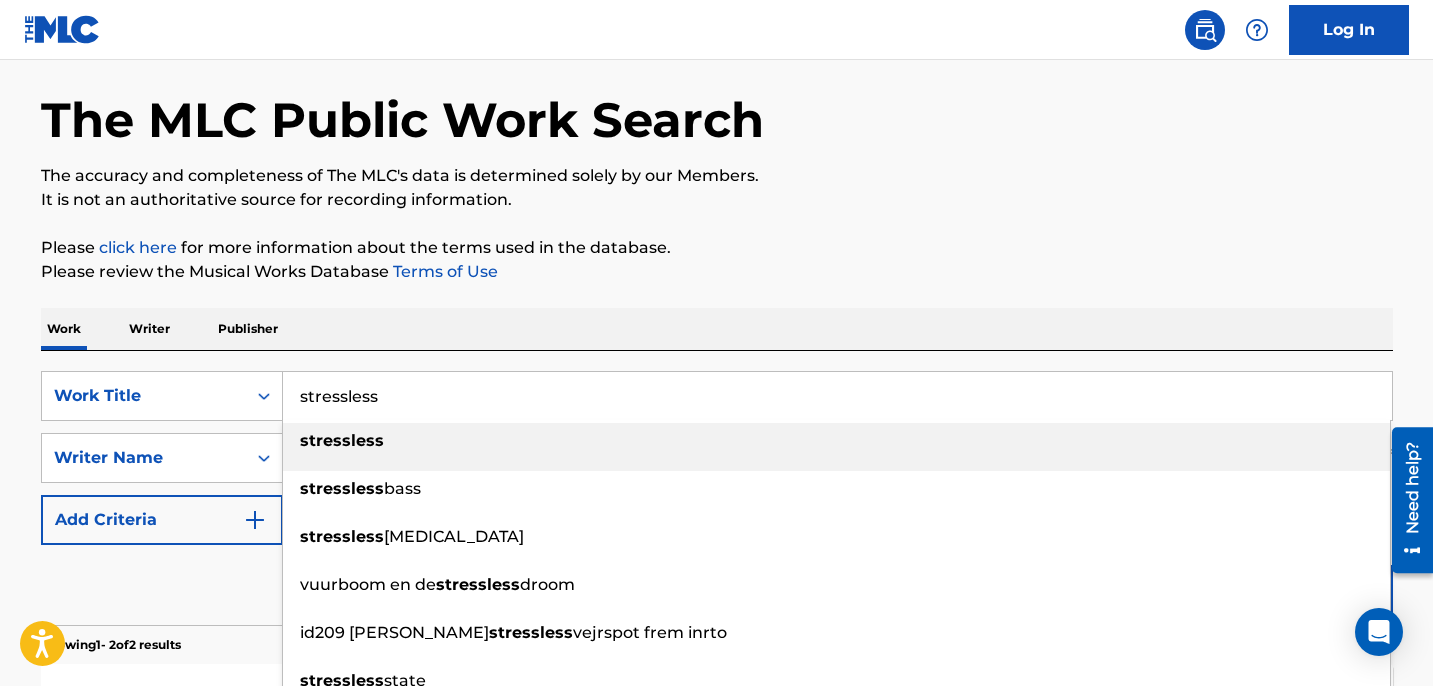 type on "stressless" 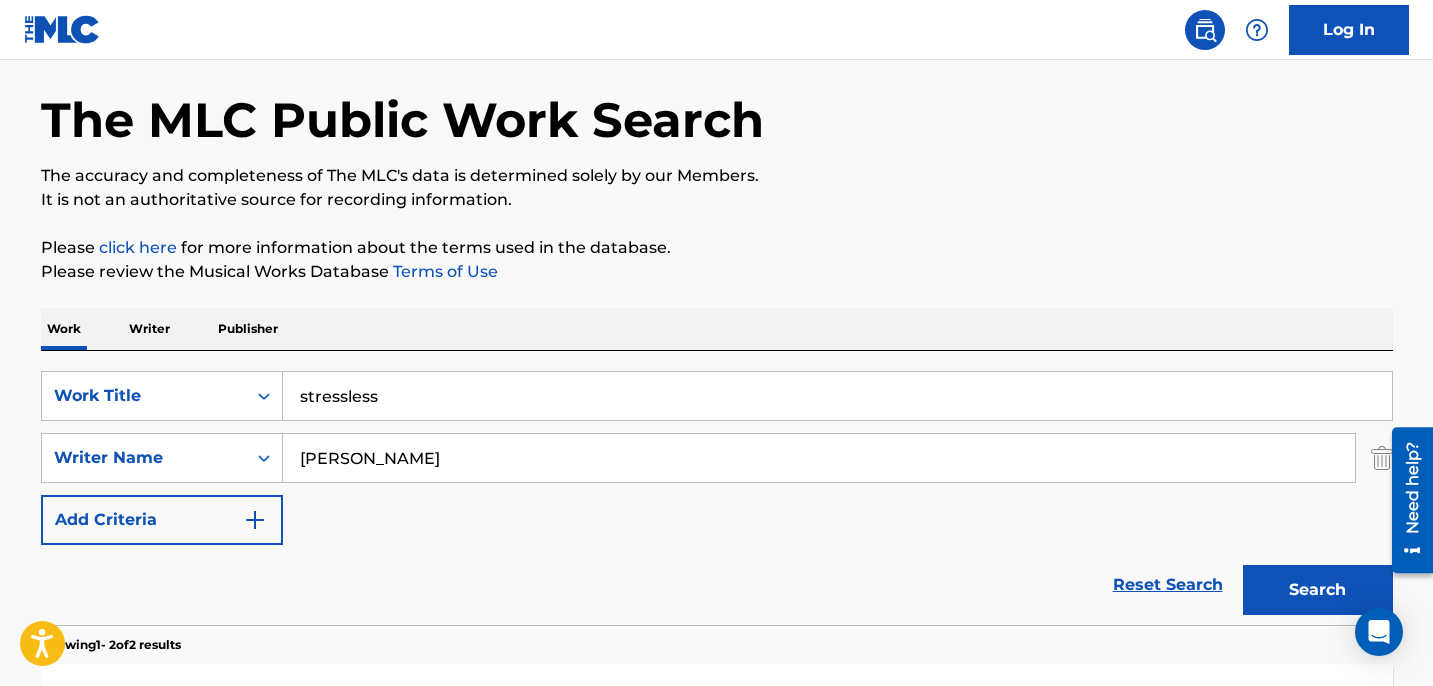 click on "Search" at bounding box center (1318, 590) 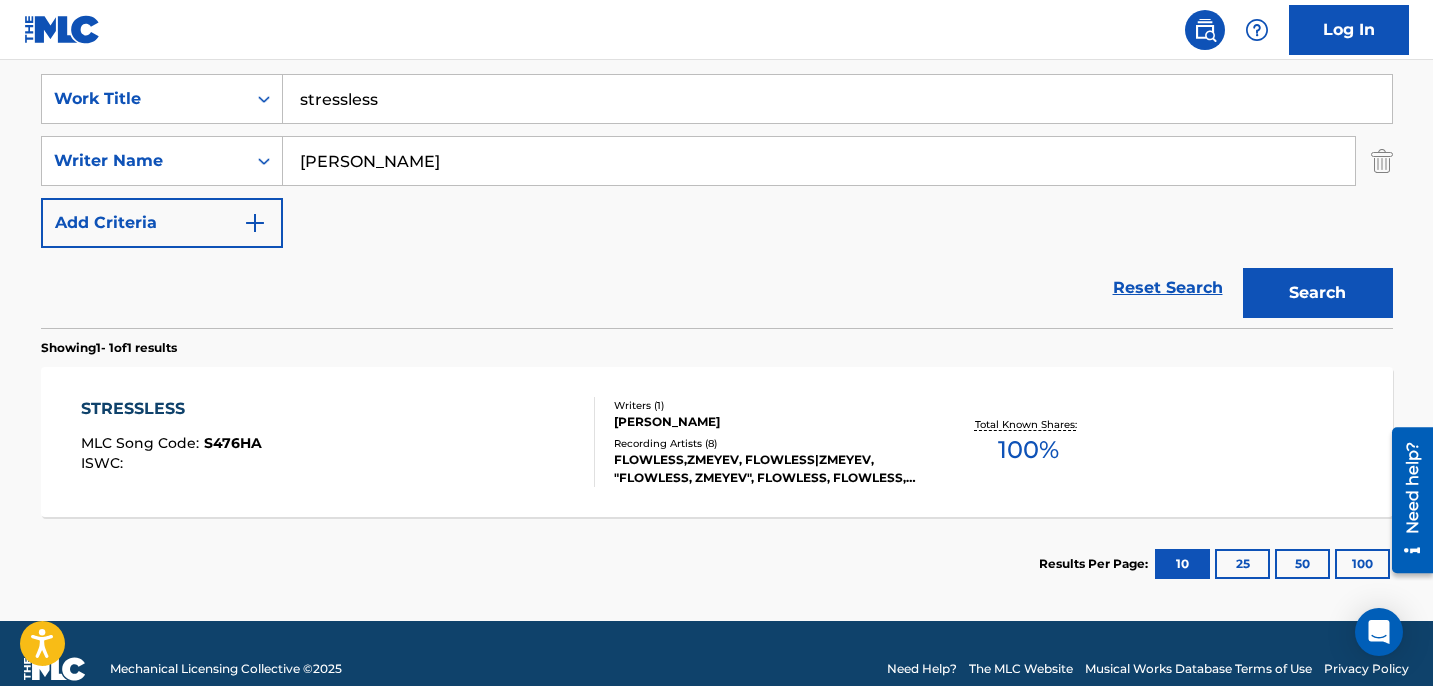 scroll, scrollTop: 402, scrollLeft: 0, axis: vertical 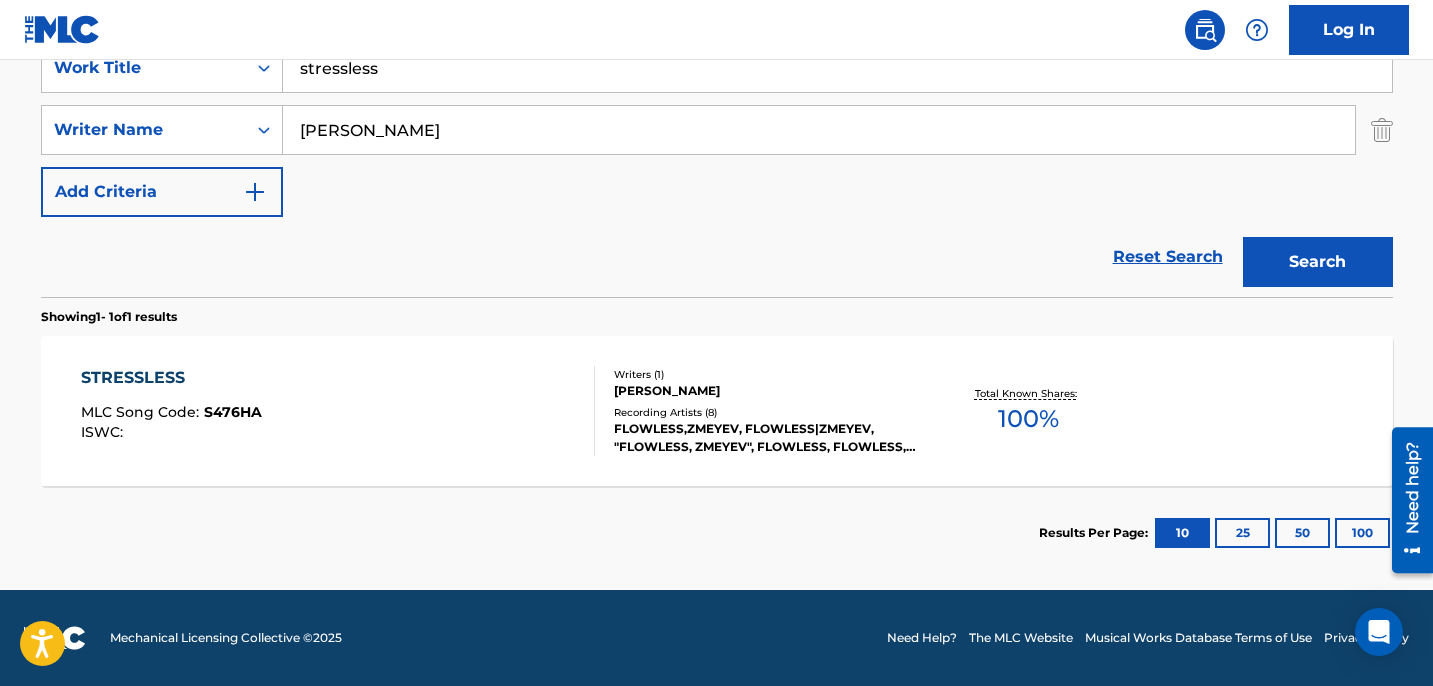 click on "STRESSLESS MLC Song Code : S476HA ISWC :" at bounding box center (338, 411) 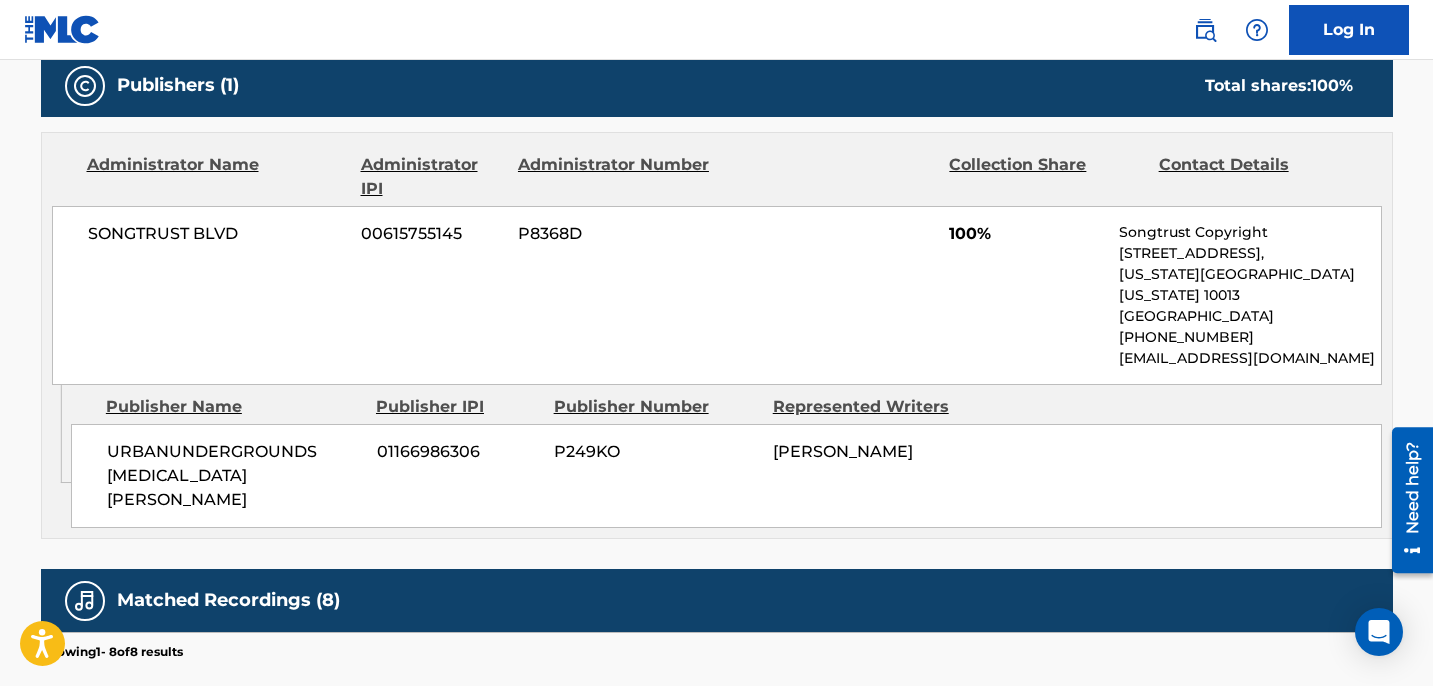 scroll, scrollTop: 880, scrollLeft: 0, axis: vertical 